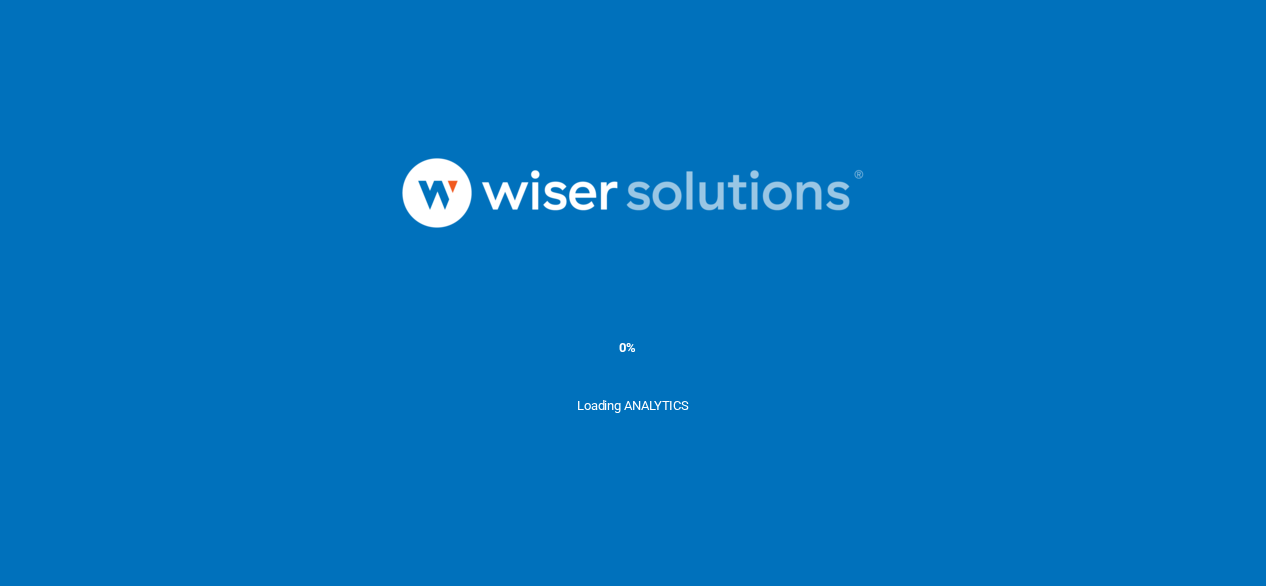 scroll, scrollTop: 0, scrollLeft: 0, axis: both 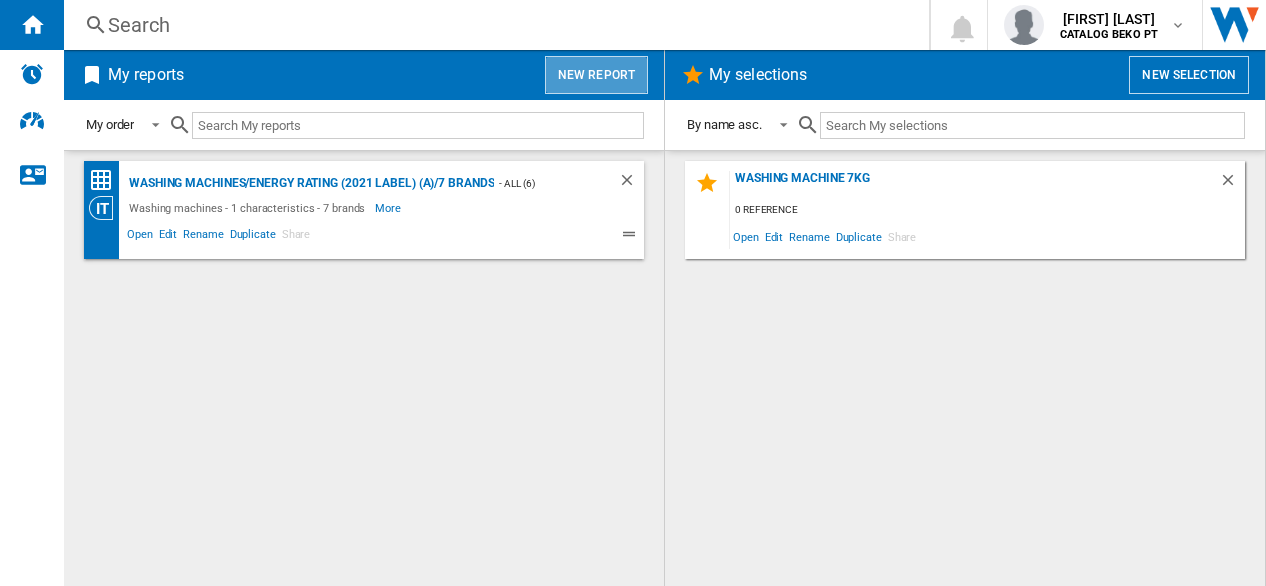 click on "New report" at bounding box center (596, 75) 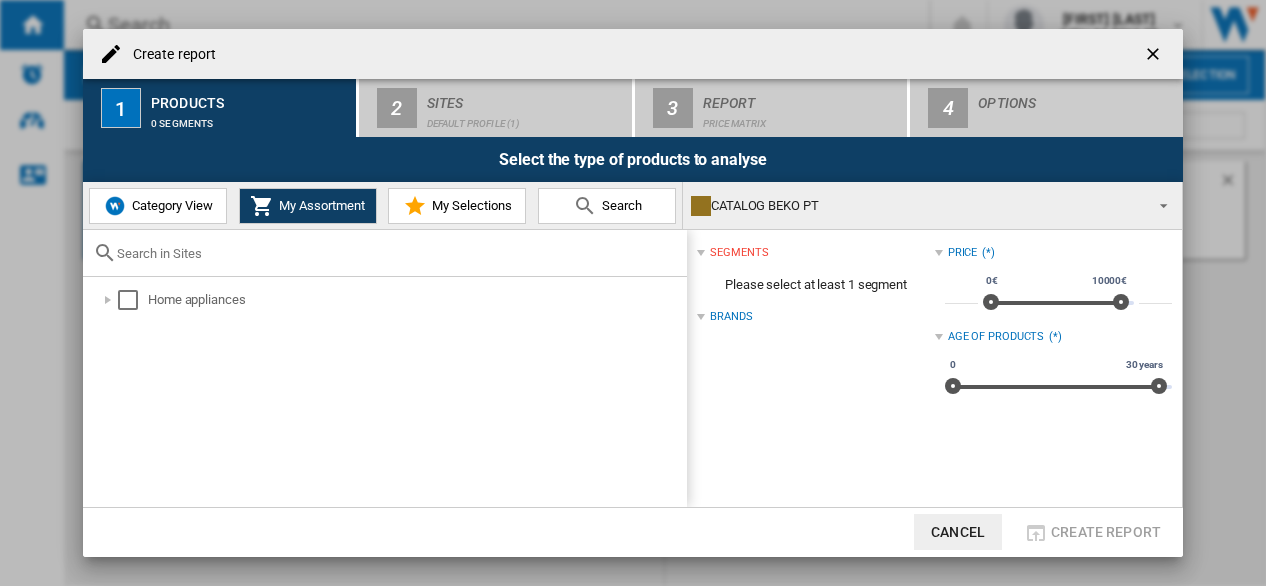 click at bounding box center (1155, 56) 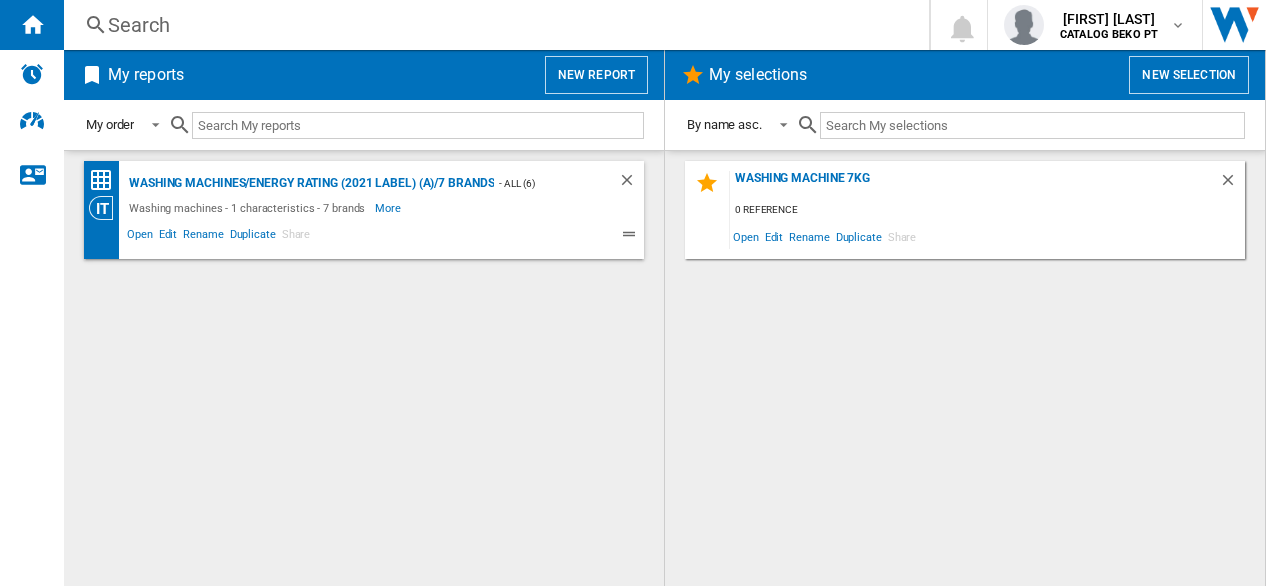 click on "New selection" at bounding box center [1189, 75] 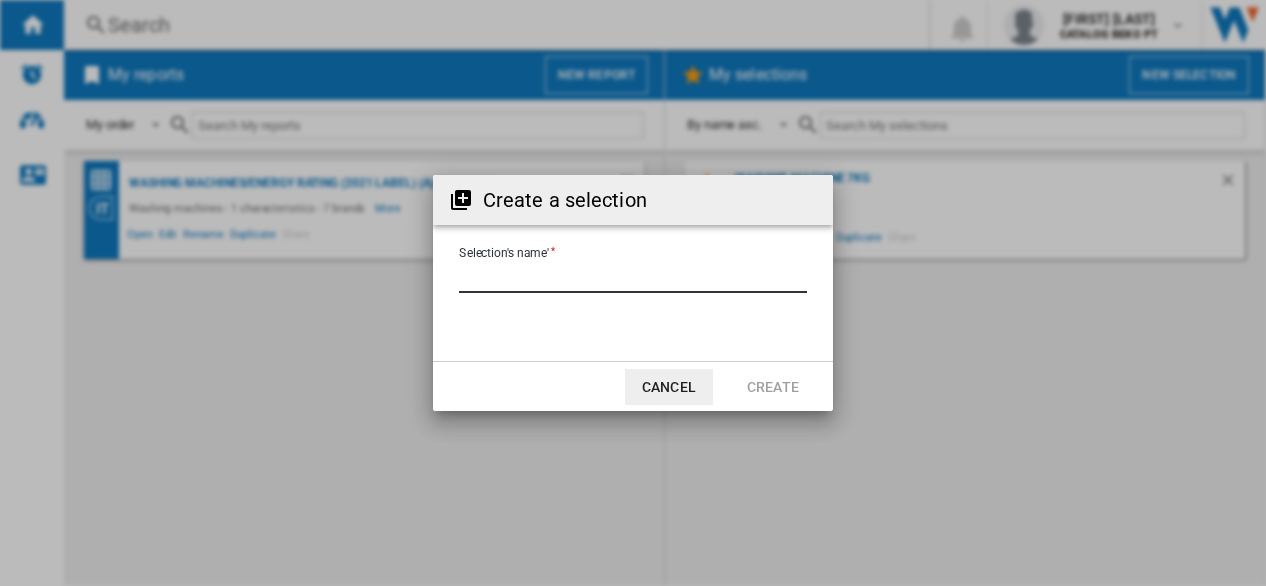 click on "Selection's name'" at bounding box center [633, 278] 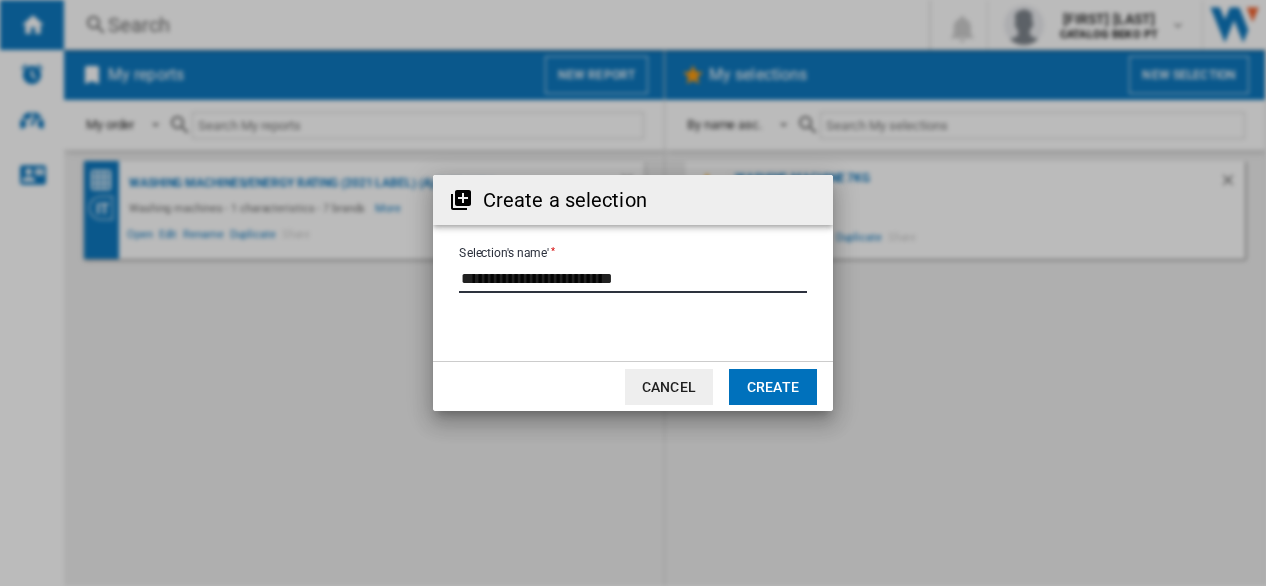click on "Selection's name'" at bounding box center [633, 278] 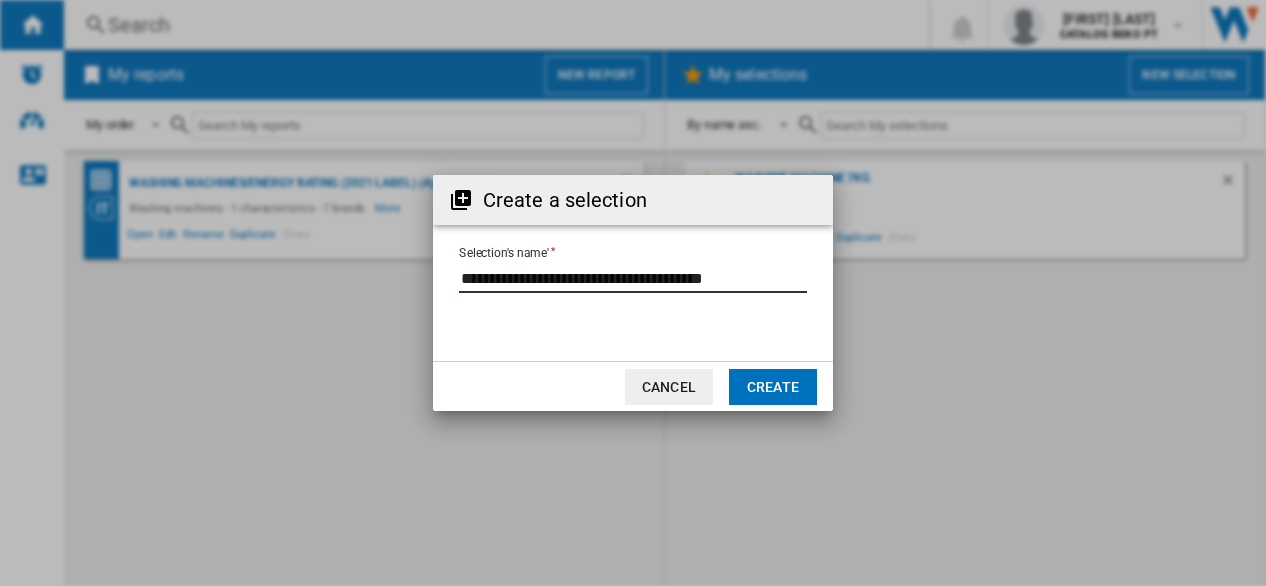 type on "**********" 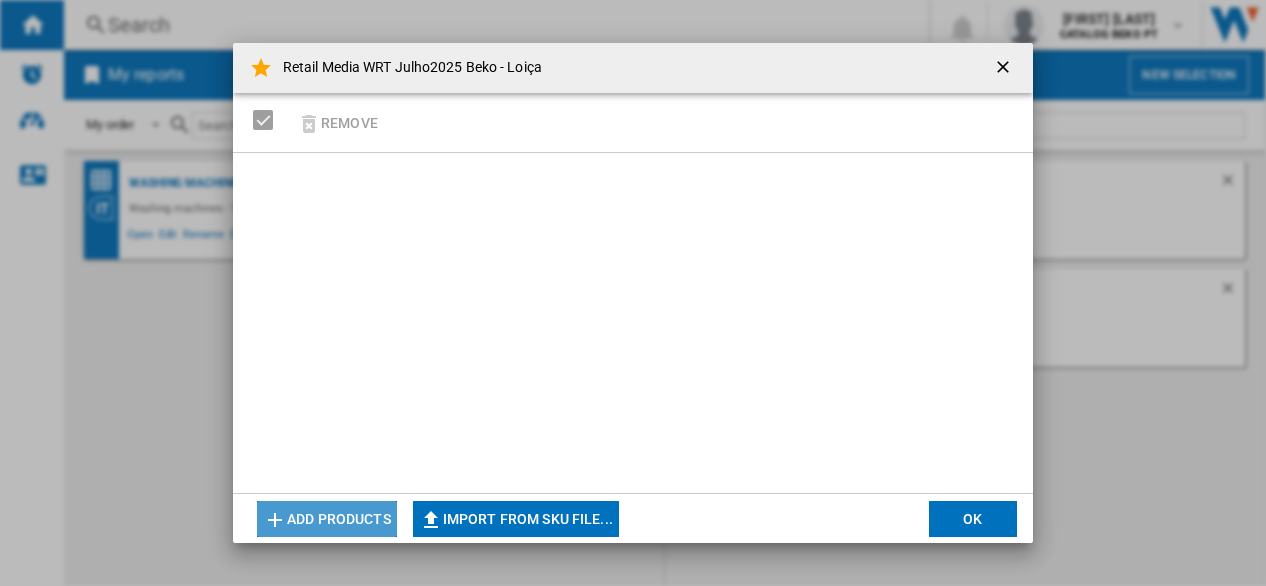 click on "Add products" 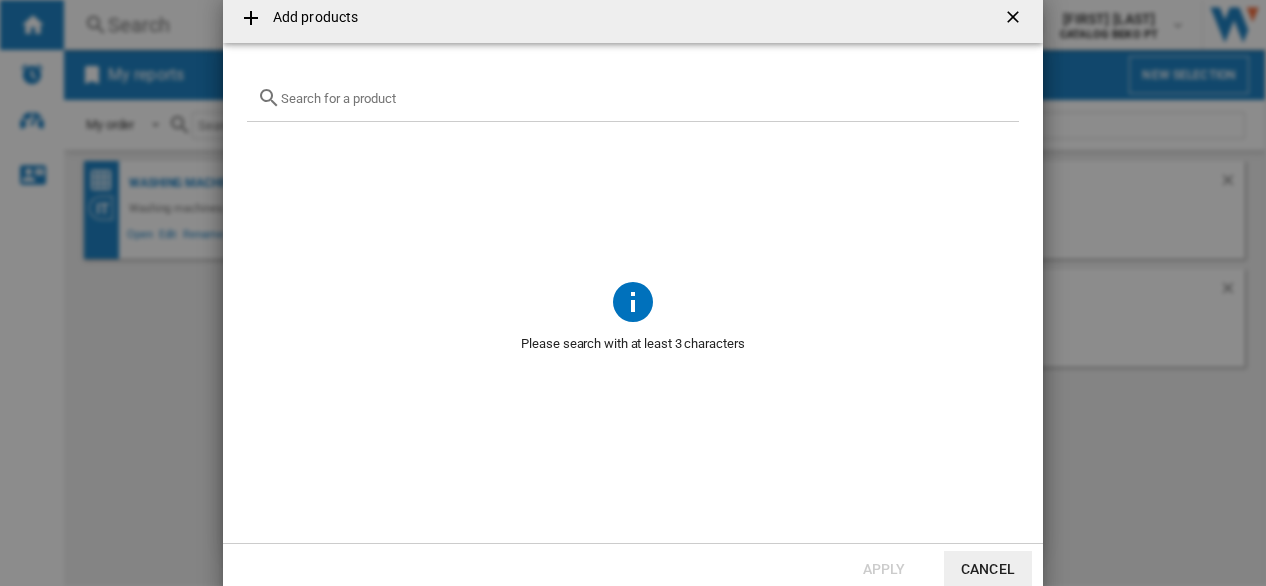 click 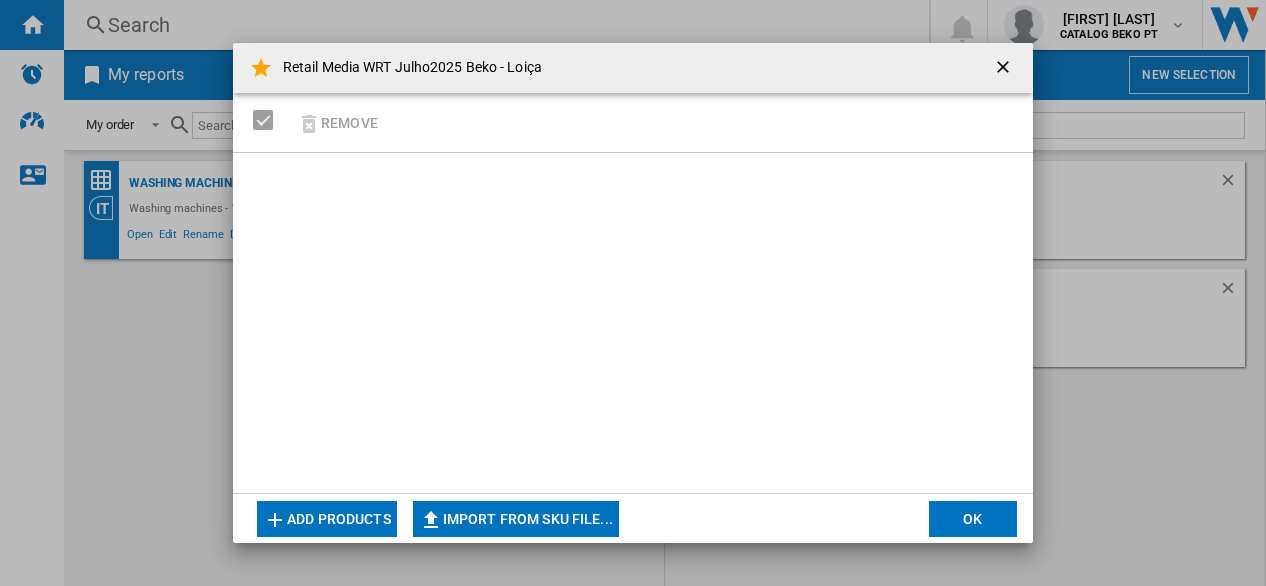 click on "Import from SKU file..." 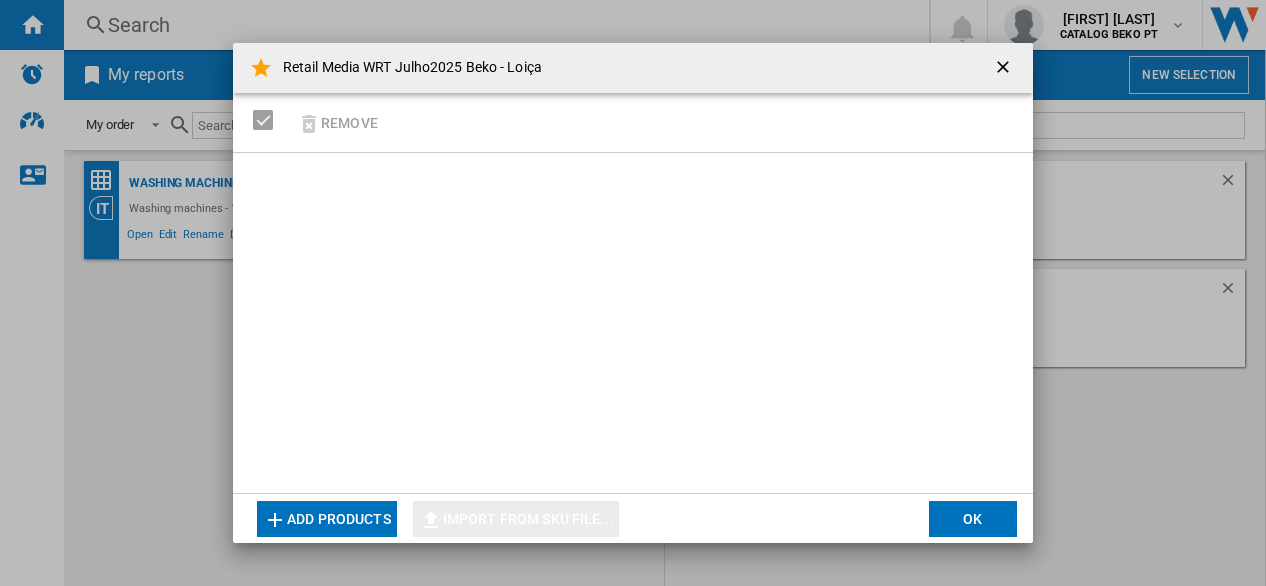 click on "Remove" at bounding box center [633, 123] 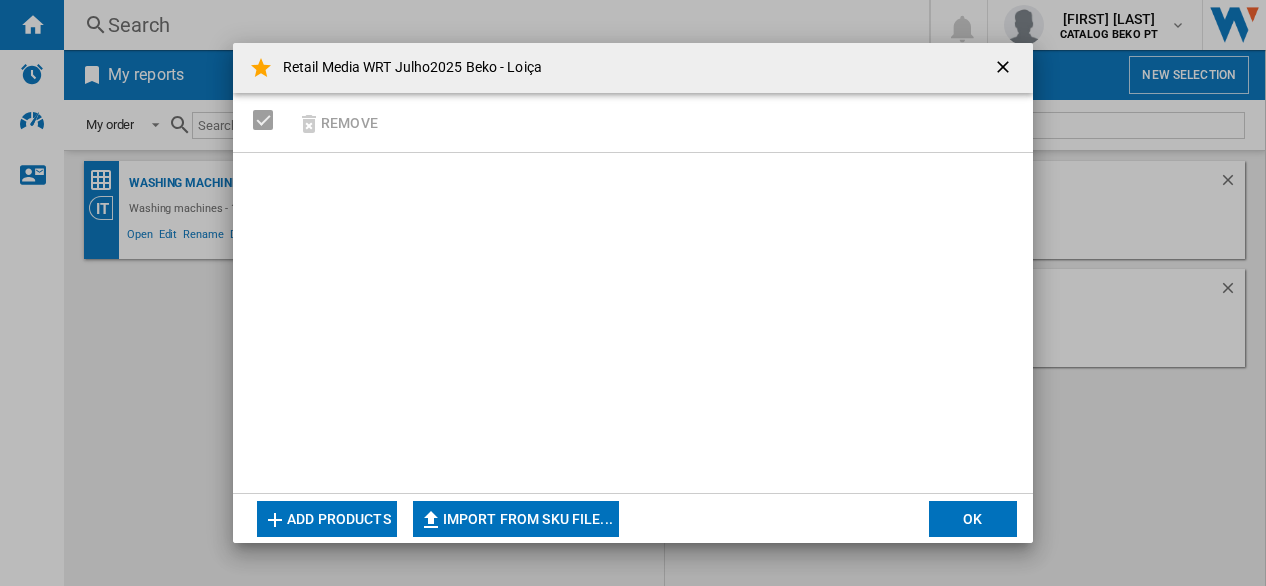 click on "Add products" 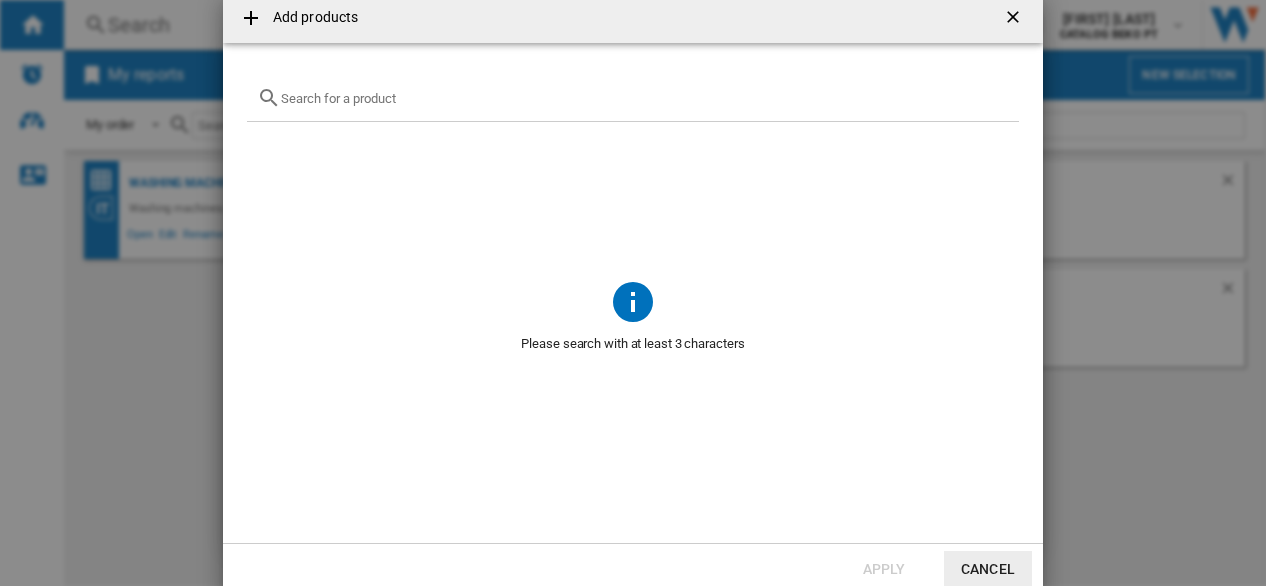 scroll, scrollTop: 1, scrollLeft: 0, axis: vertical 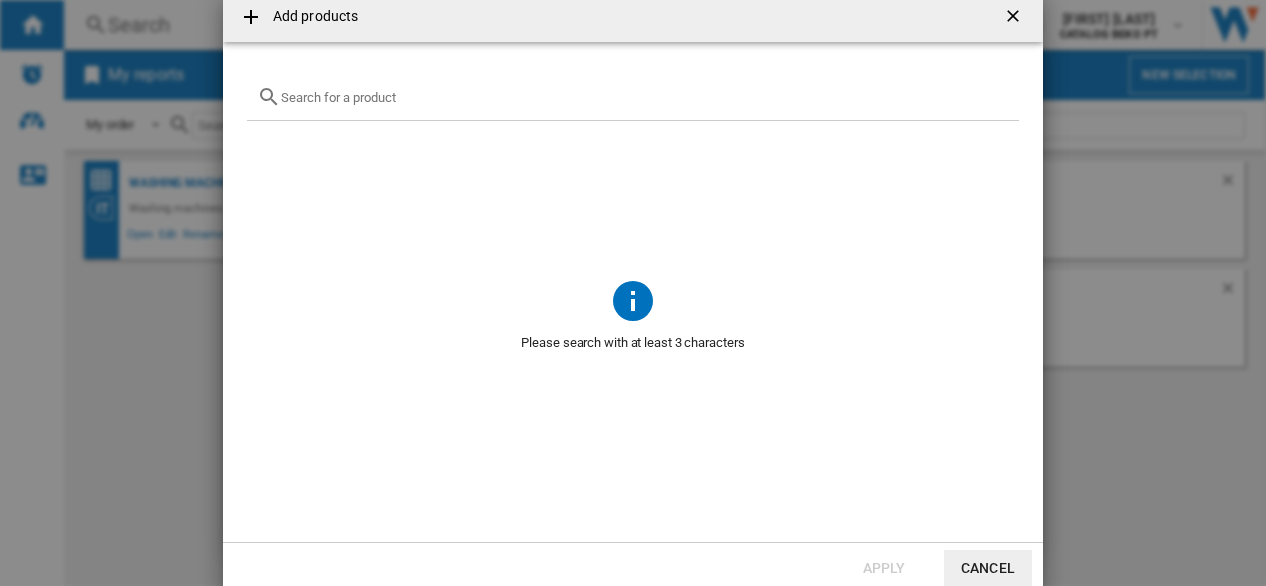 click 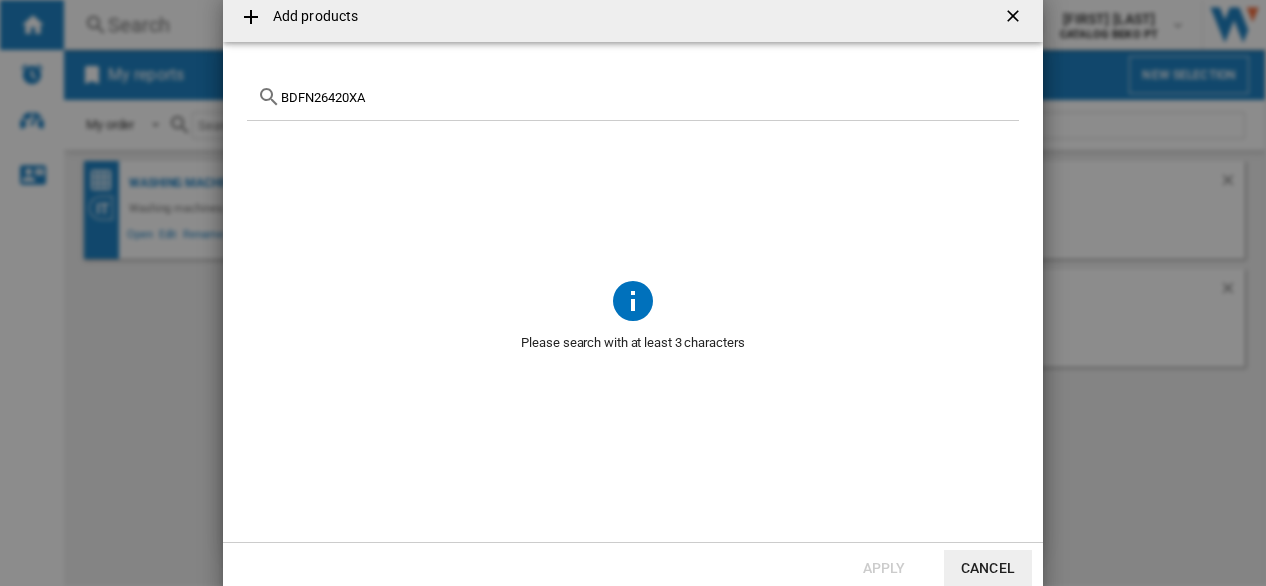 click on "BDFN26420XA" 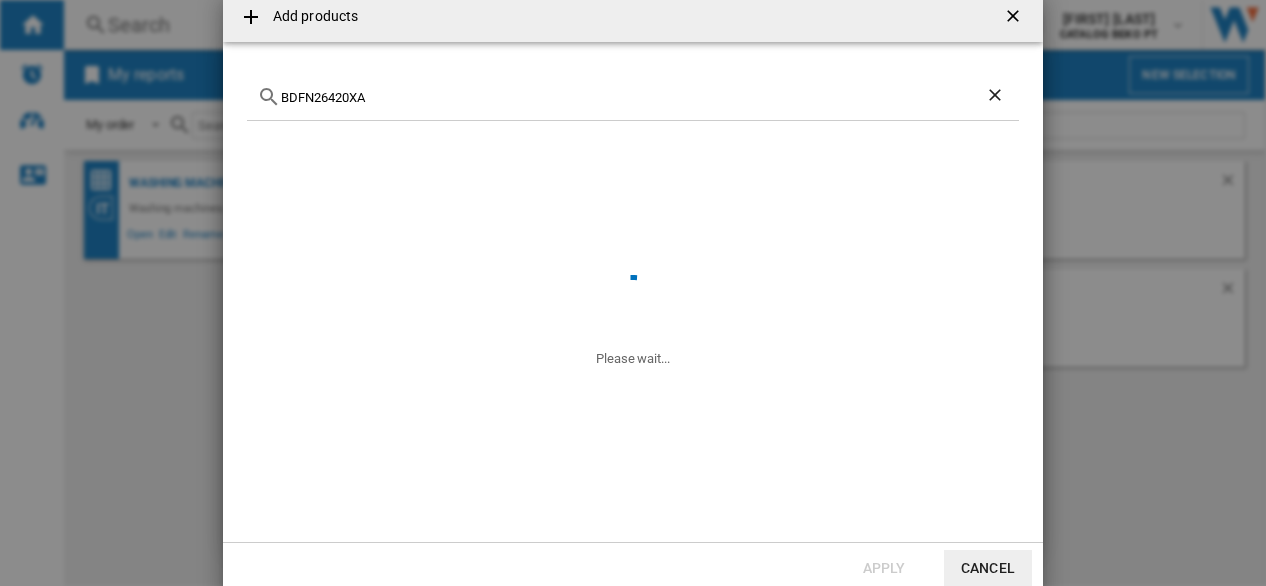 click on "BDFN26420XA" 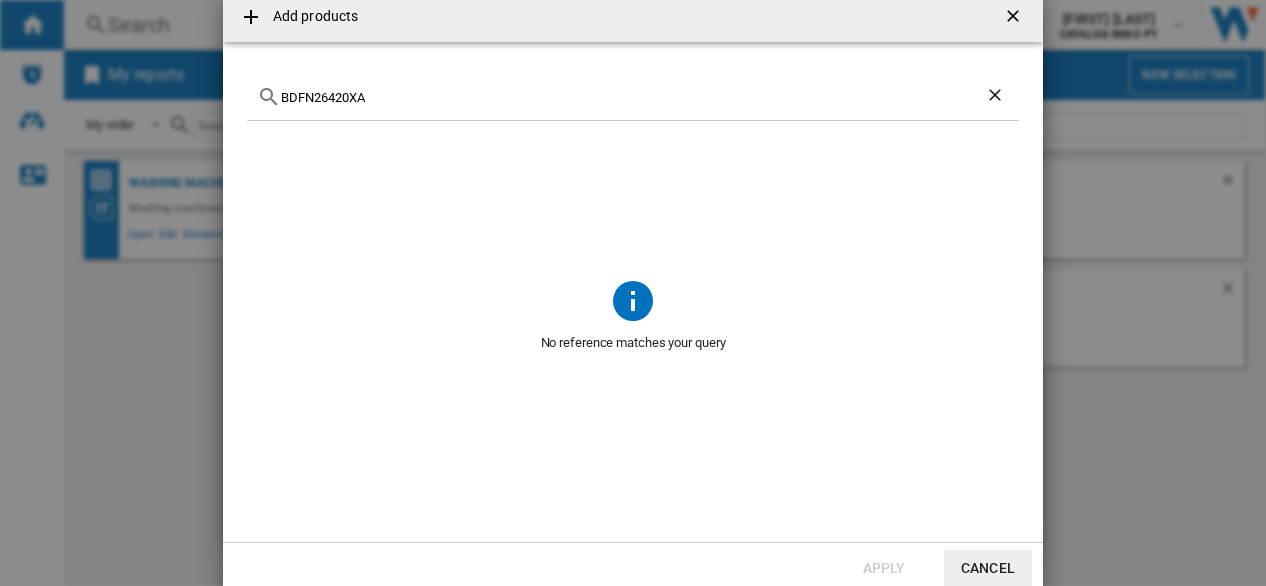click on "BDFN26420XA" 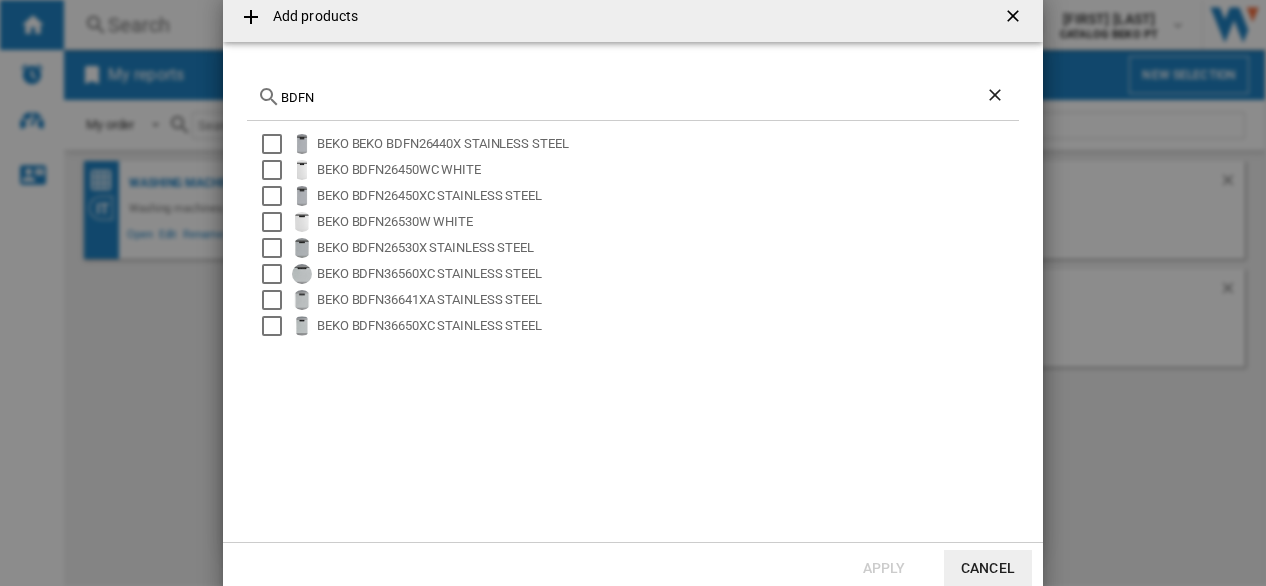 drag, startPoint x: 530, startPoint y: 141, endPoint x: 395, endPoint y: 127, distance: 135.72398 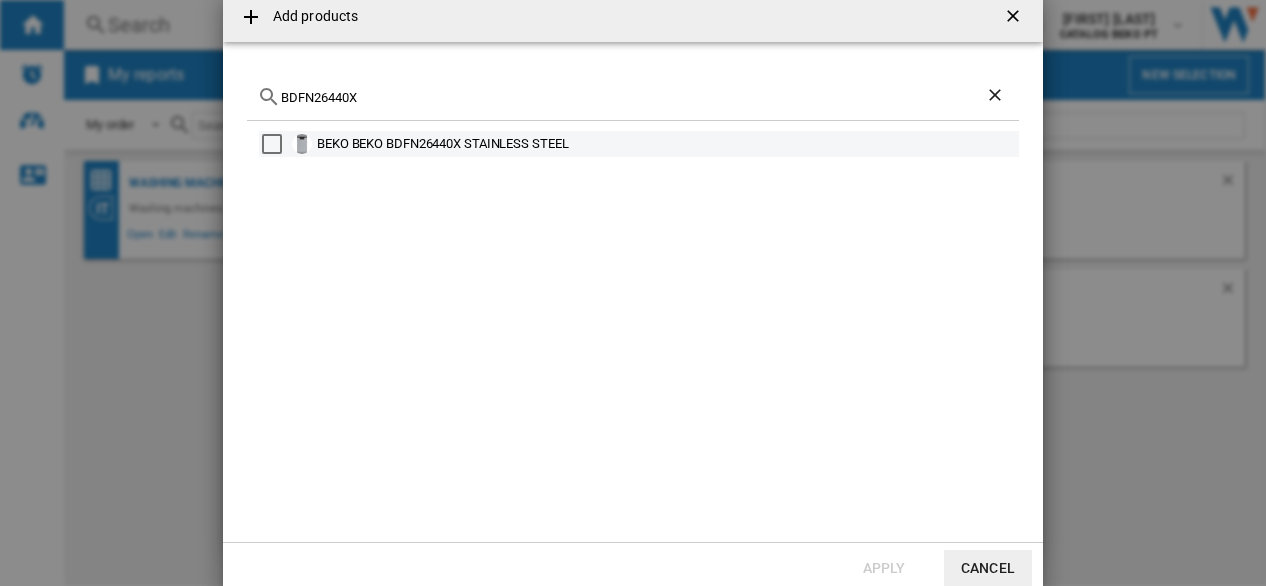 type on "BDFN26440X" 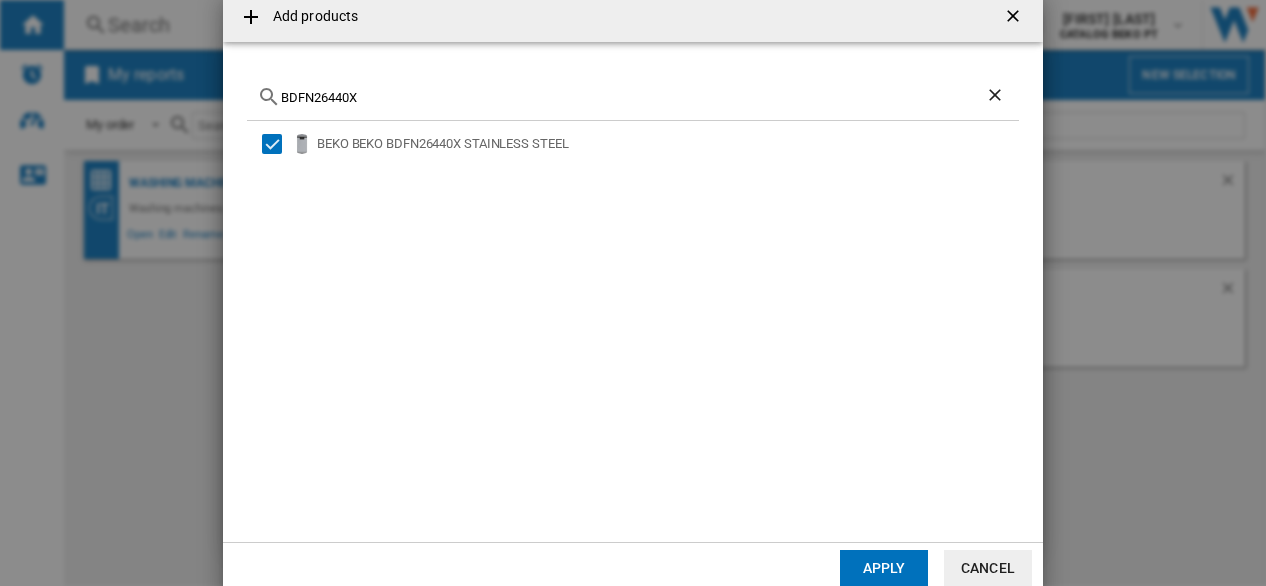click on "Apply" 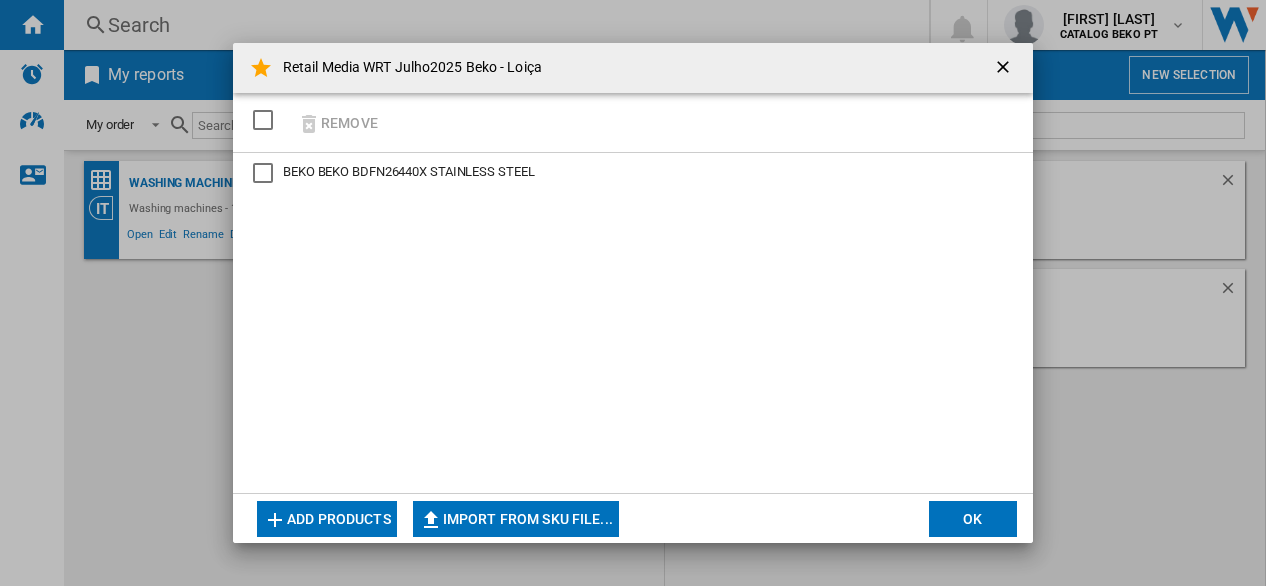 click on "Add products" 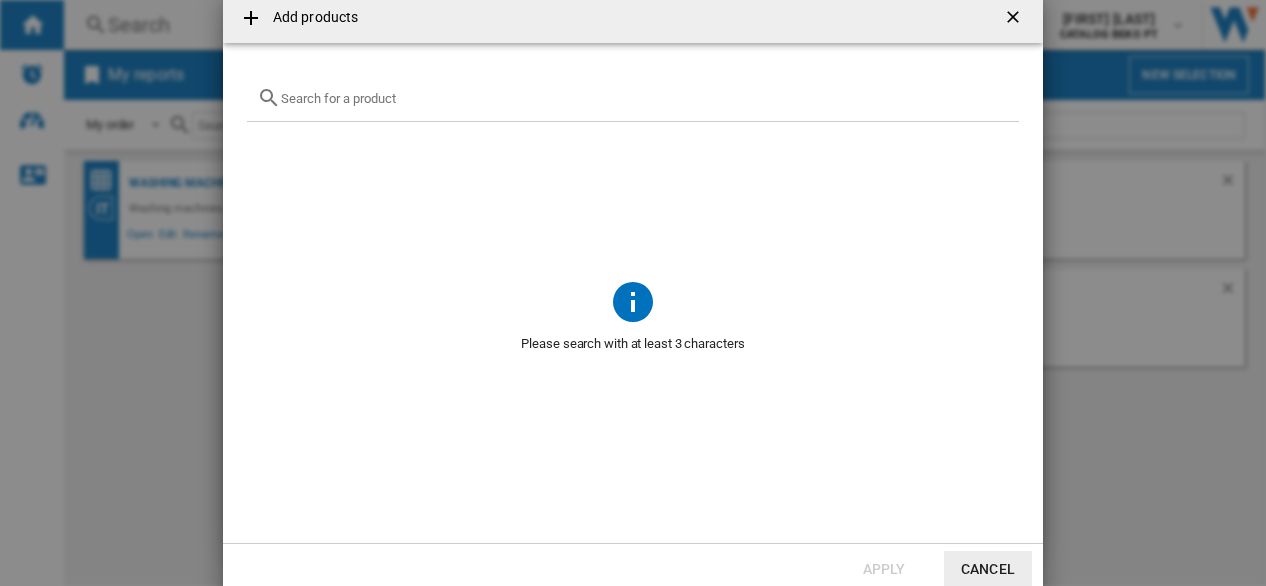 scroll, scrollTop: 1, scrollLeft: 0, axis: vertical 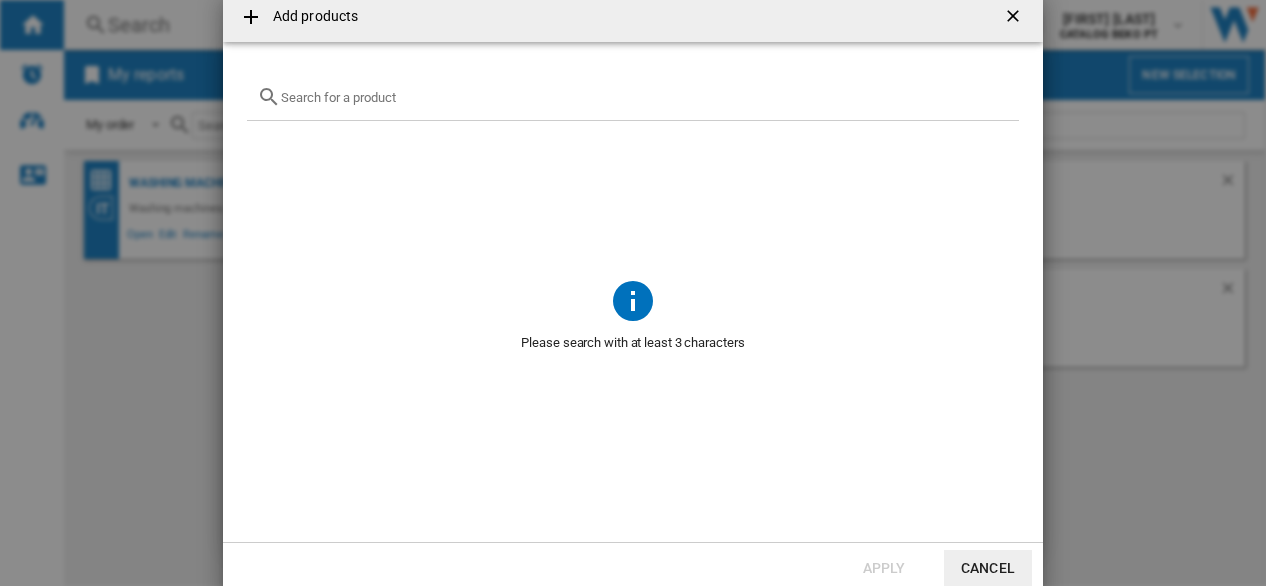 click 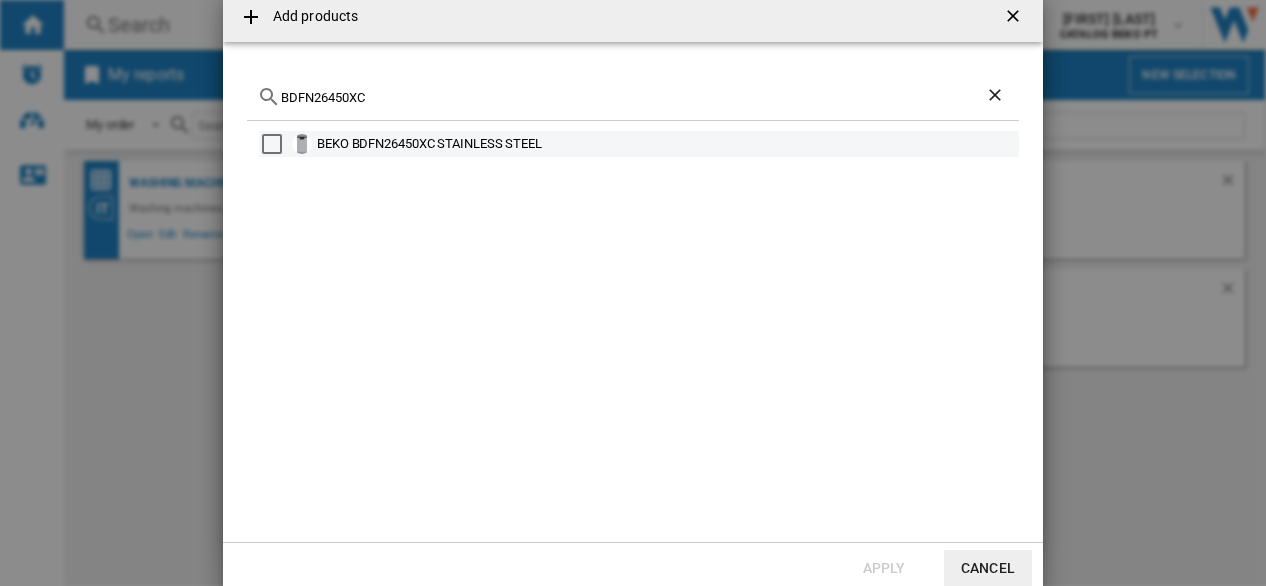 type on "BDFN26450XC" 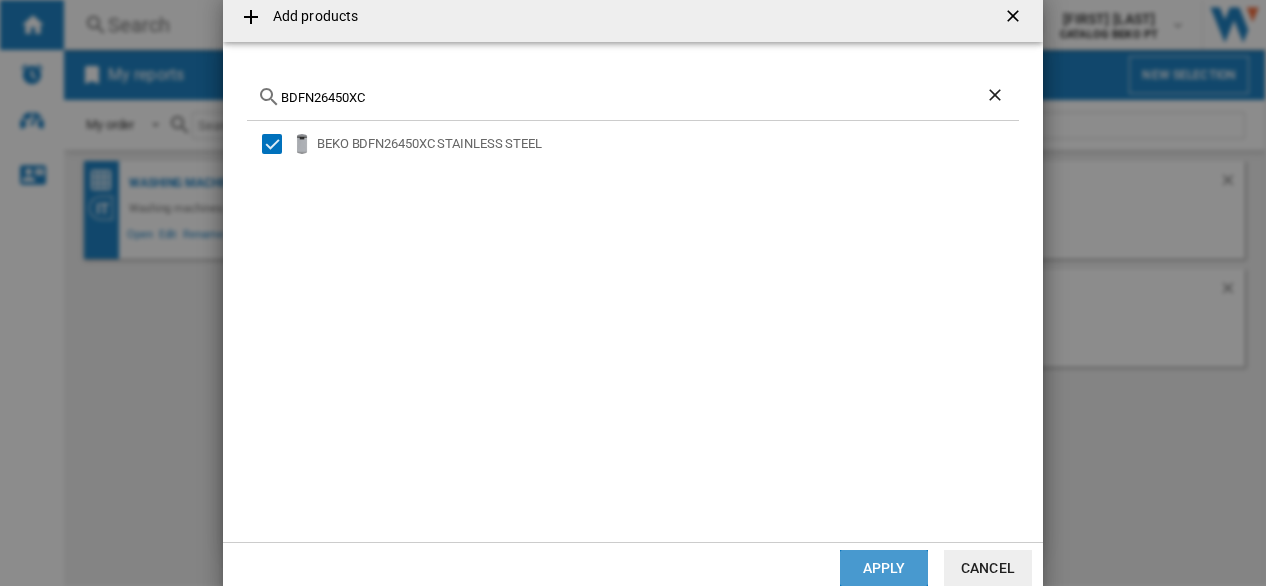 click on "Apply" 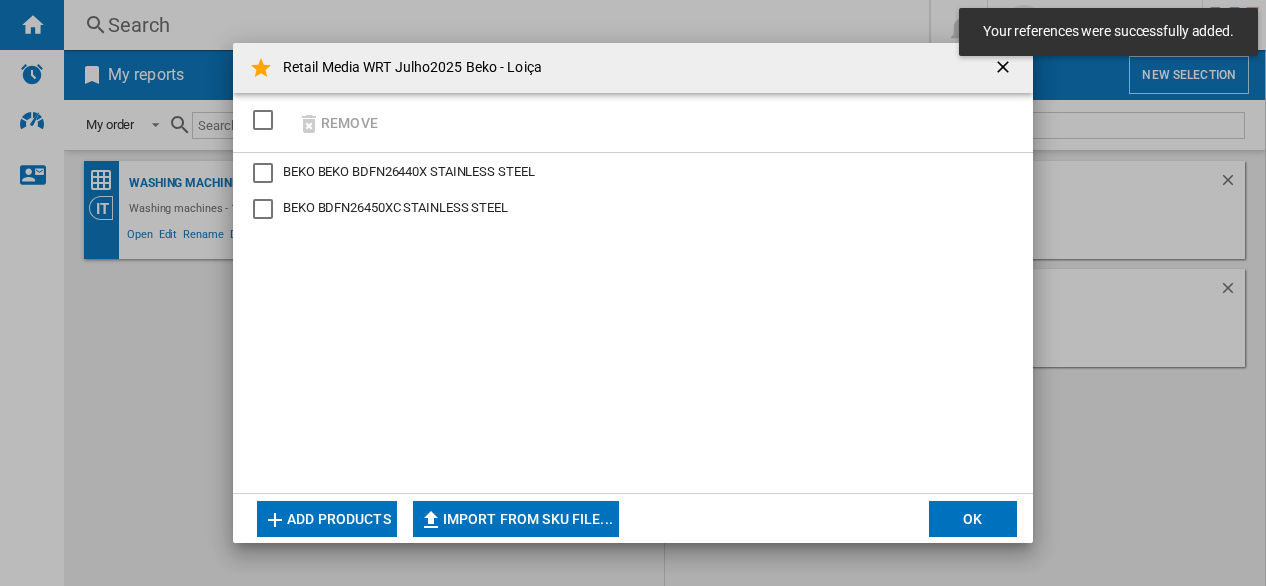 click on "Add products" 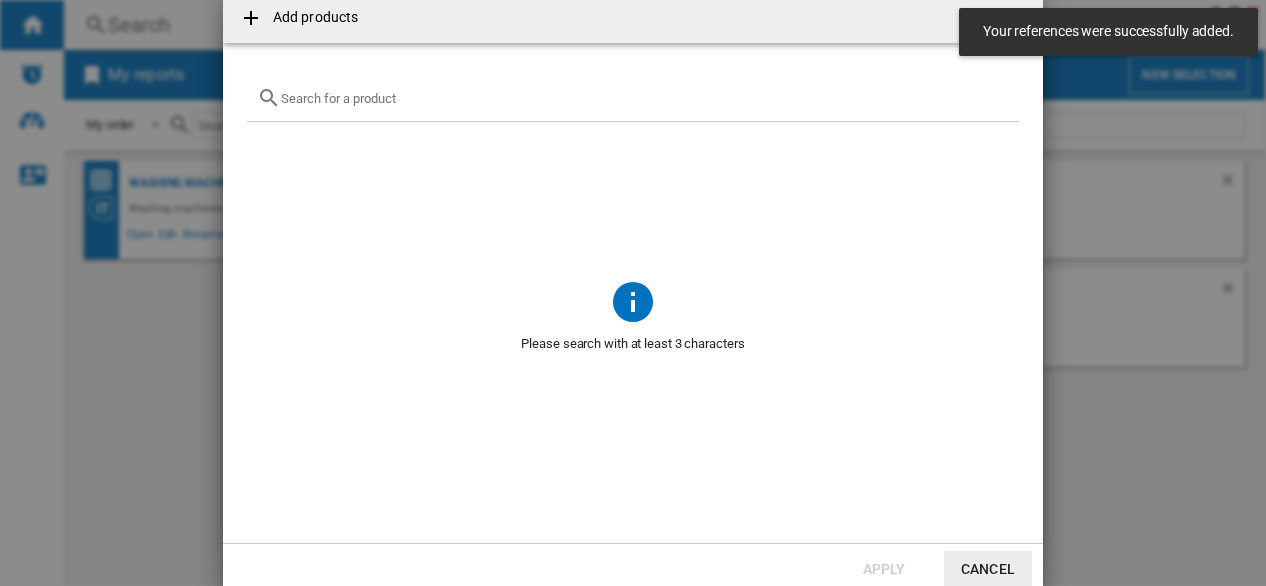 scroll, scrollTop: 1, scrollLeft: 0, axis: vertical 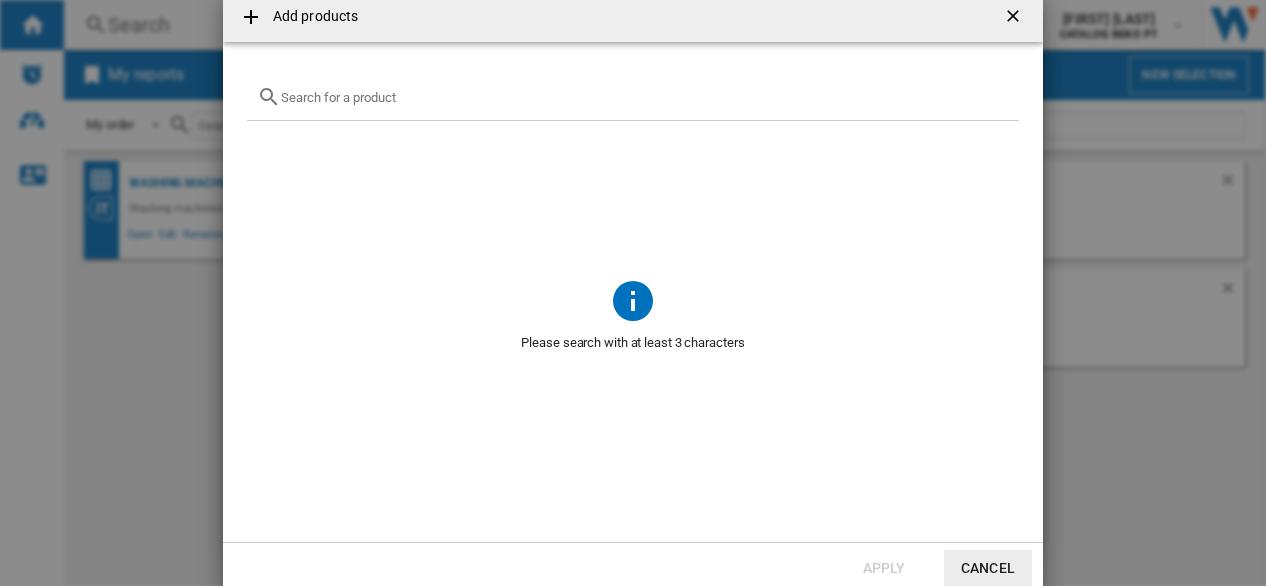 click 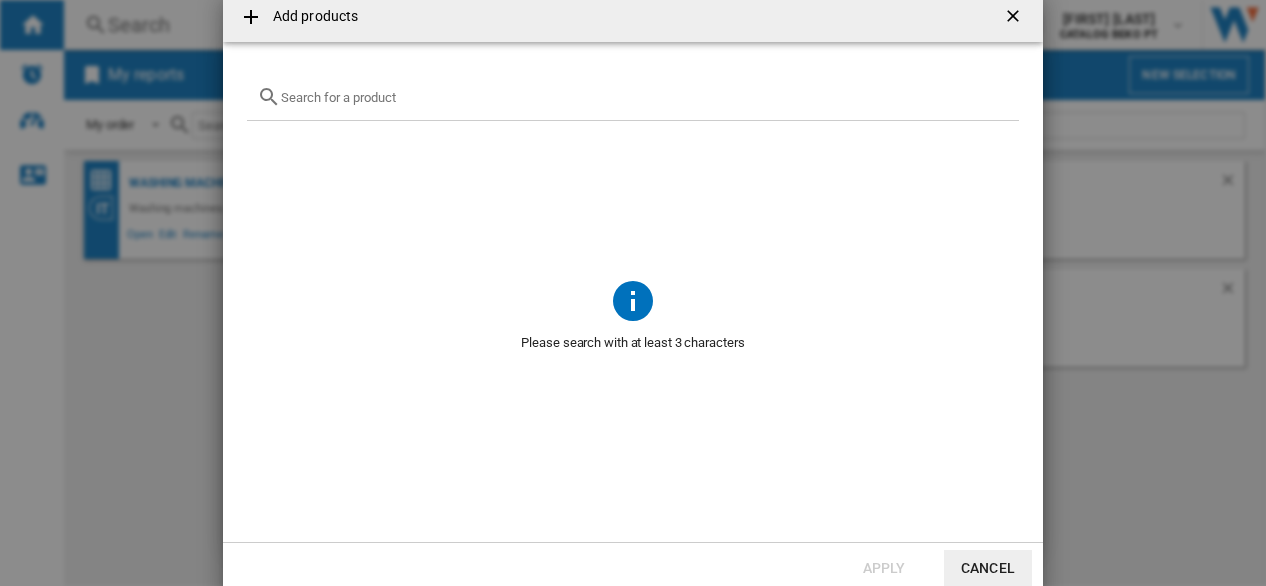 paste on "BDFN26530X" 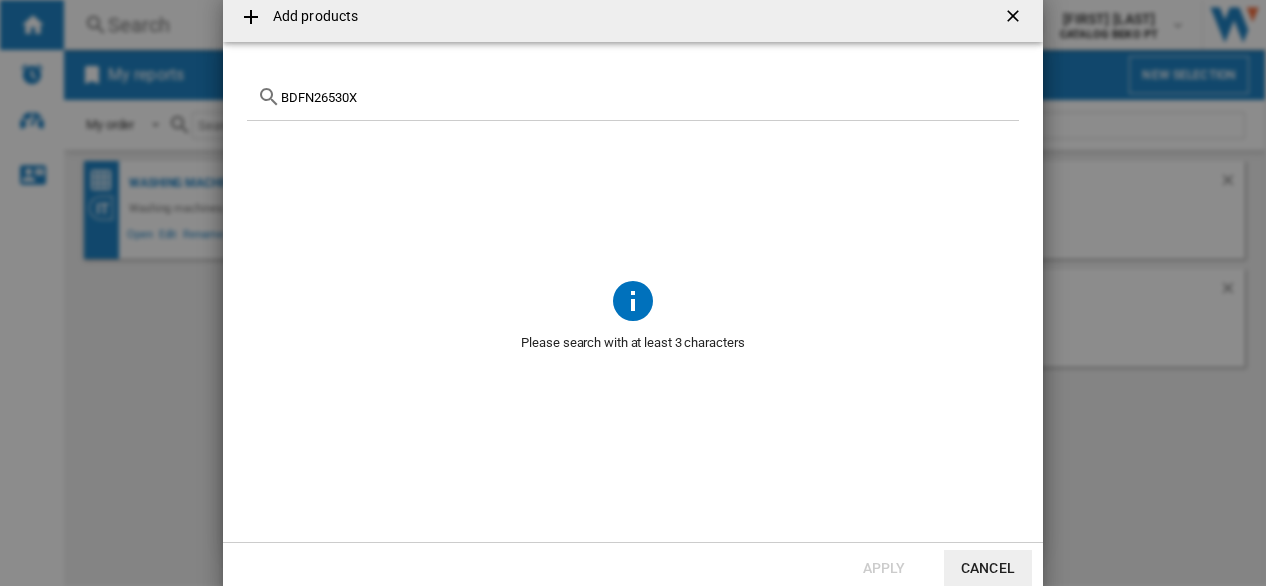 type on "BDFN26530X" 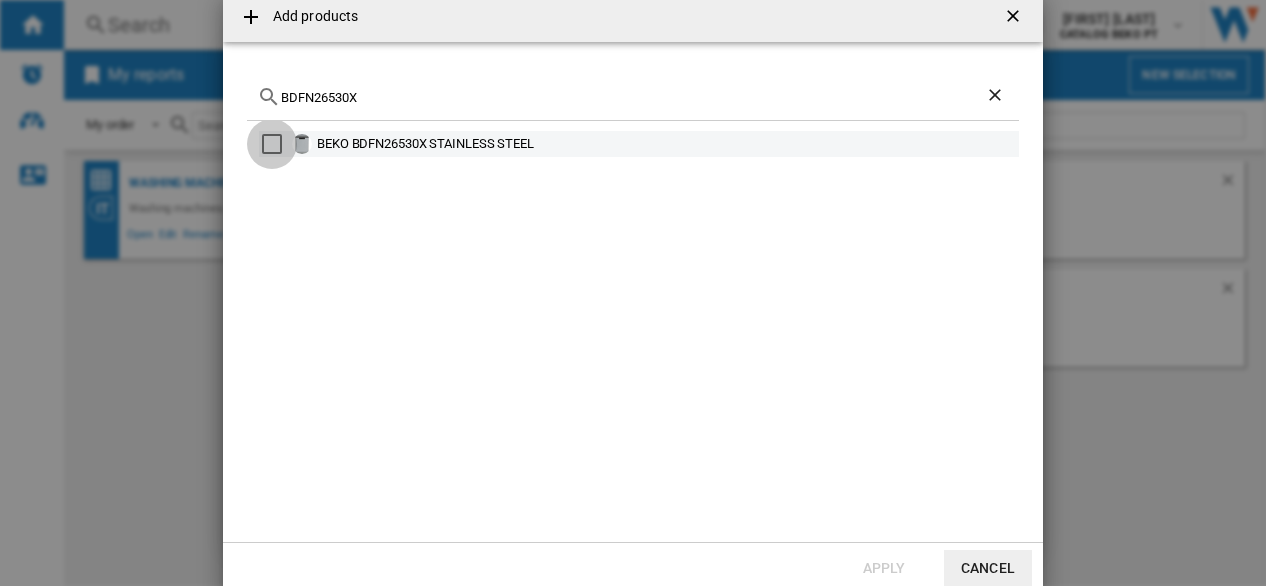 click 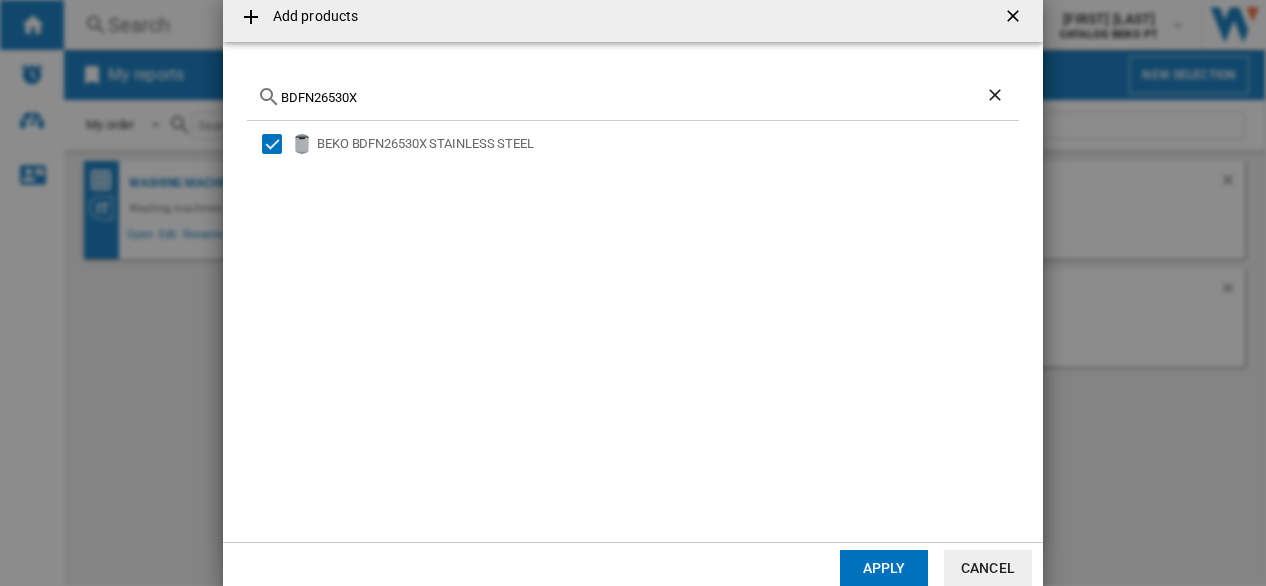 click on "Apply" 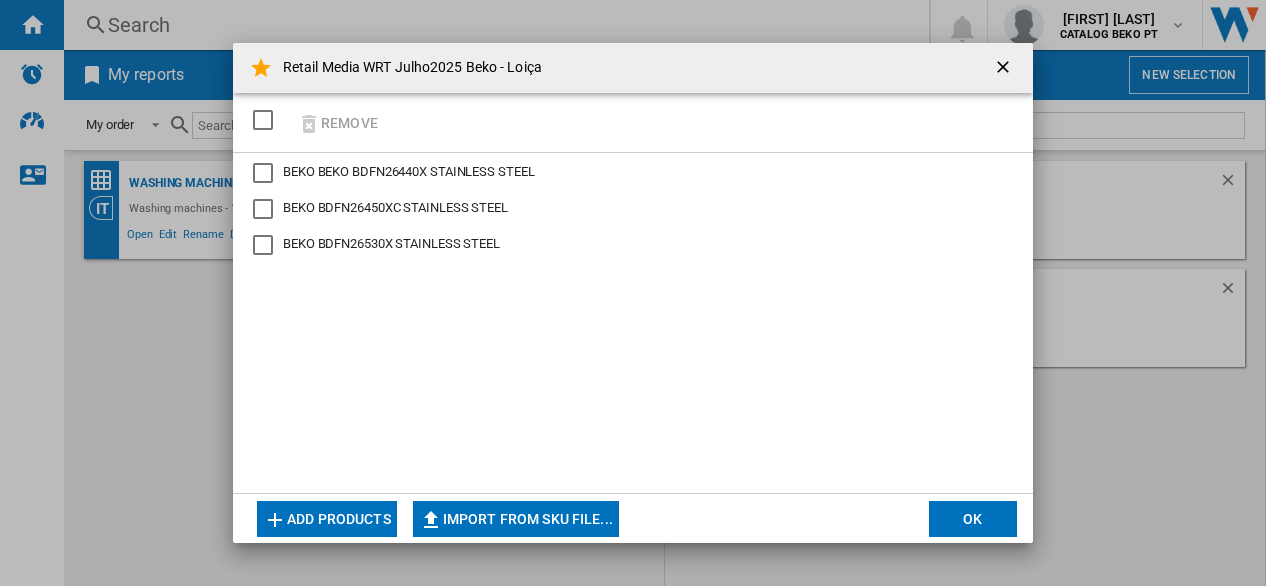 click on "Add products" 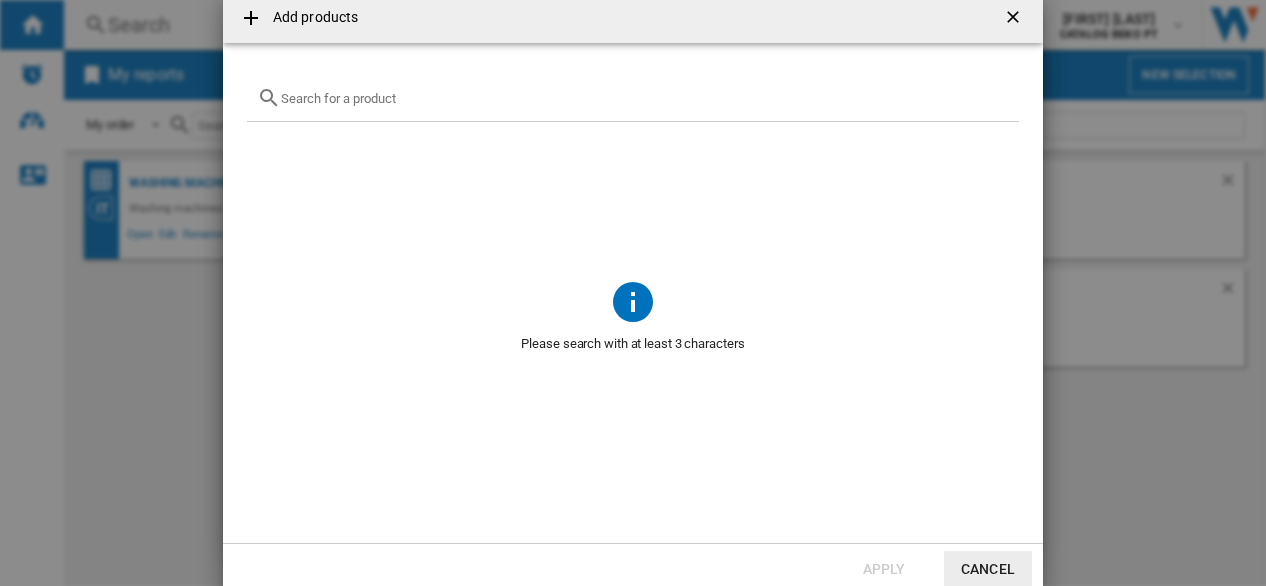 scroll, scrollTop: 1, scrollLeft: 0, axis: vertical 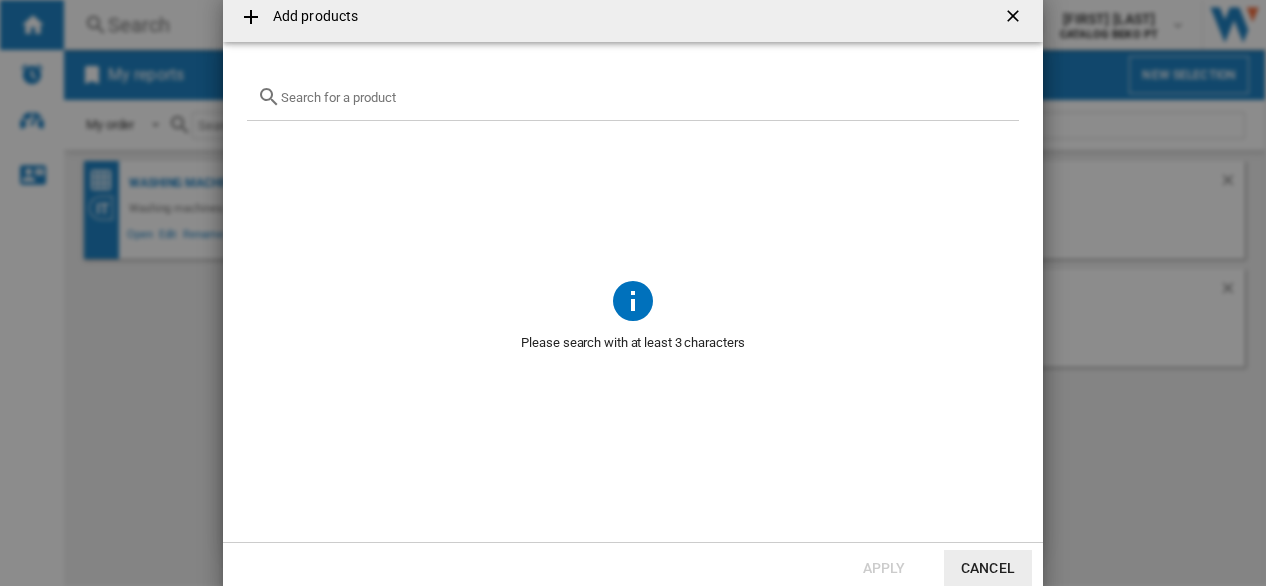 click 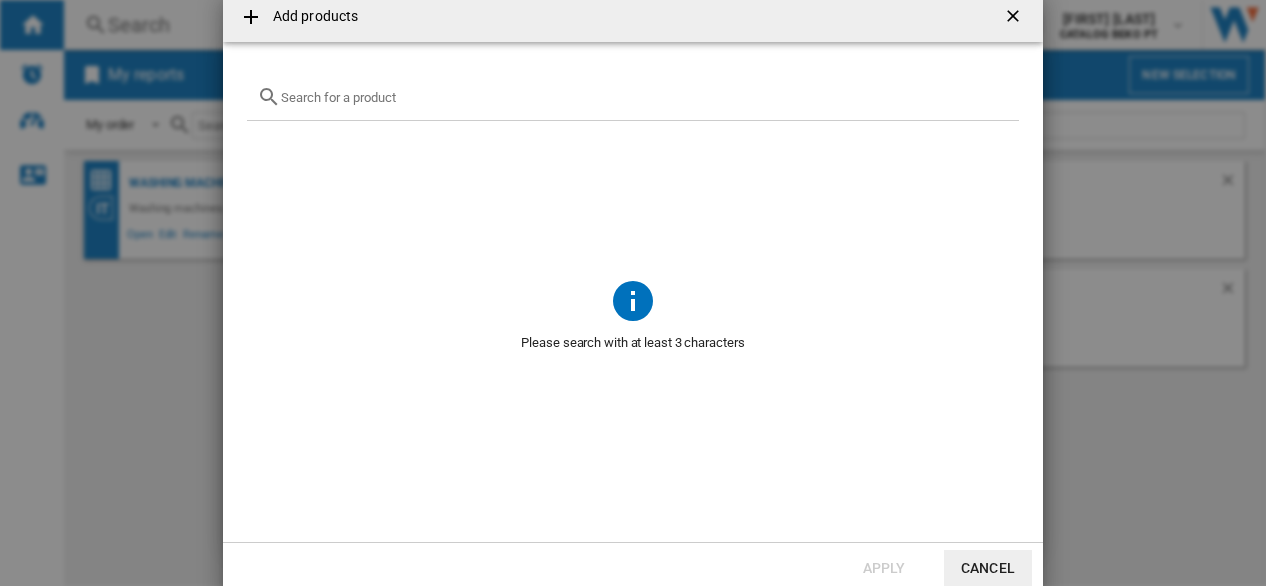 paste on "BDFN36560XC" 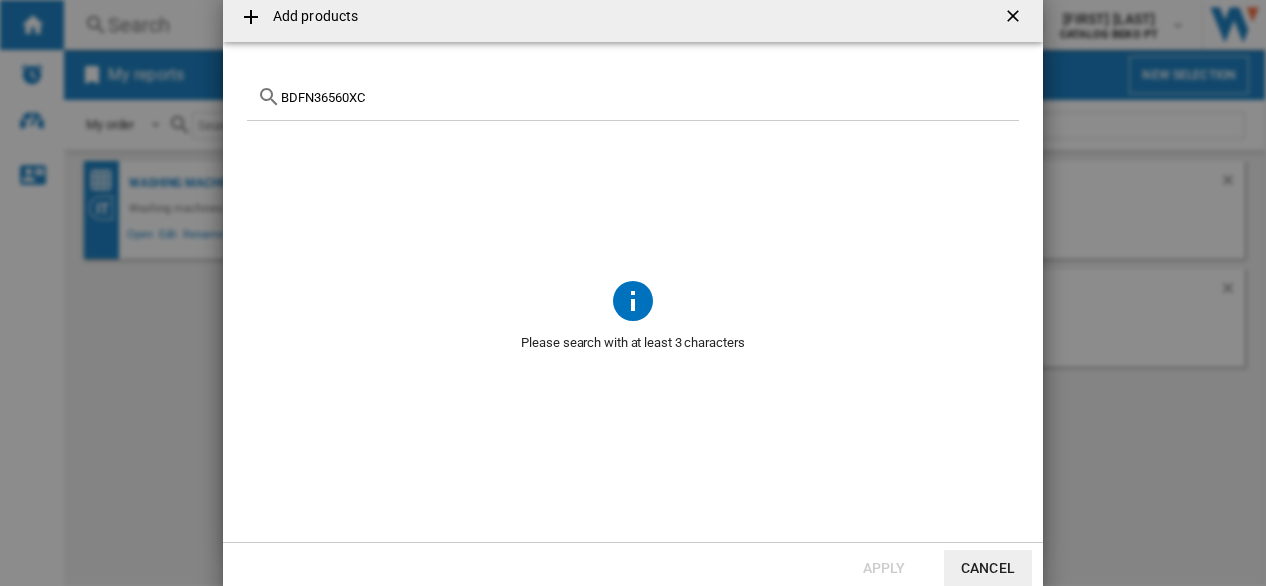 click on "BDFN36560XC" 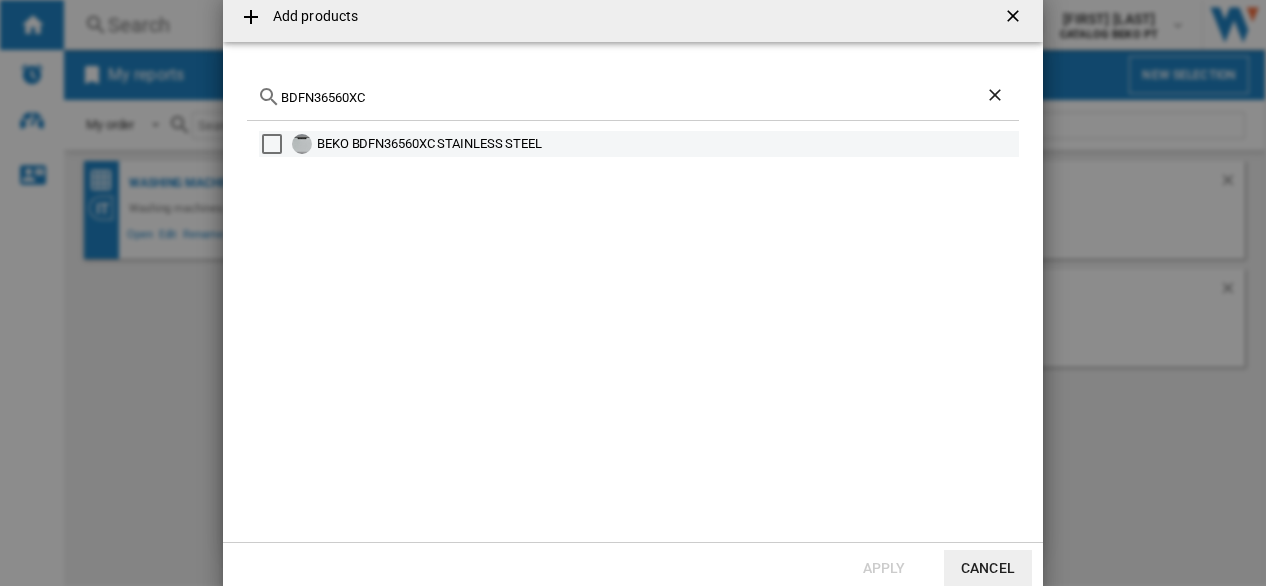 click 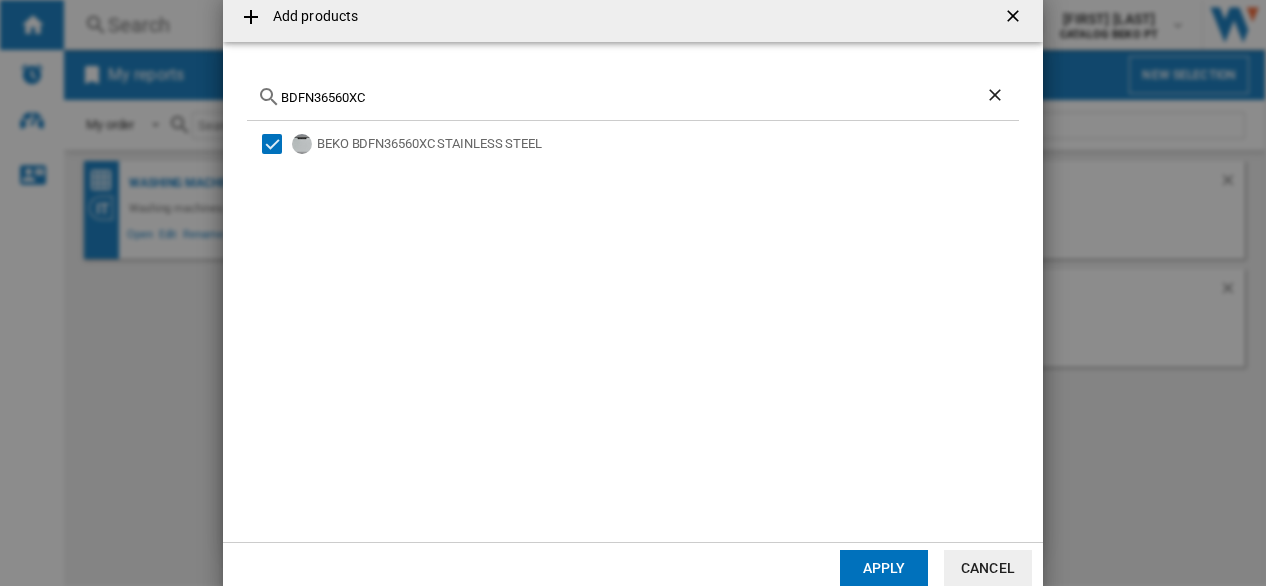 click on "Apply" 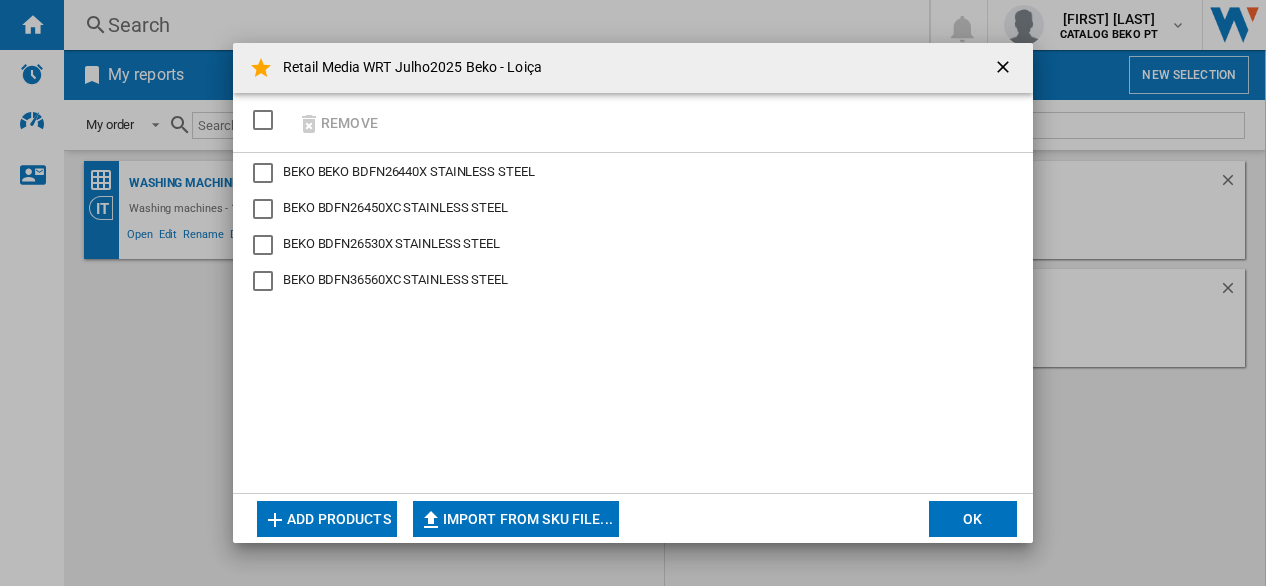 click on "Add products" 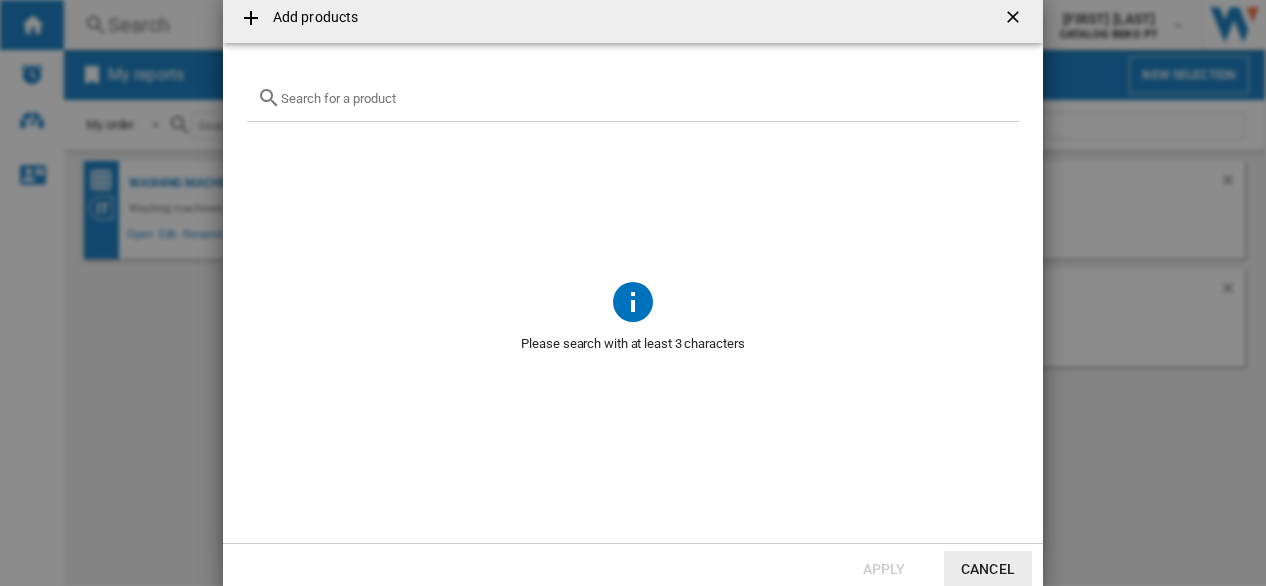 scroll, scrollTop: 1, scrollLeft: 0, axis: vertical 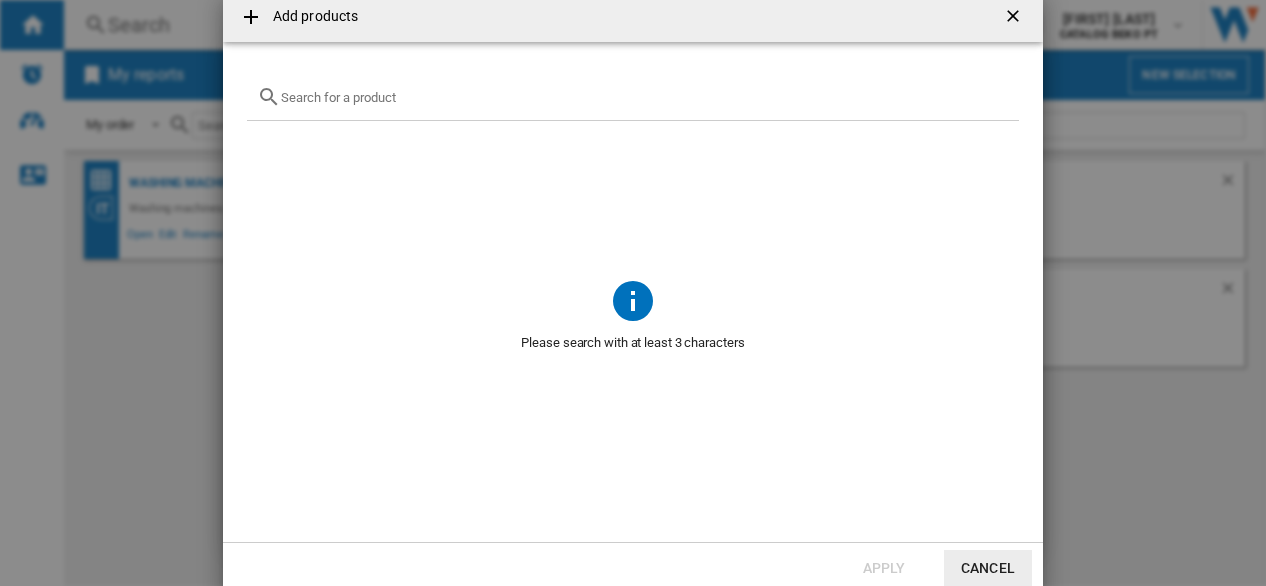 click 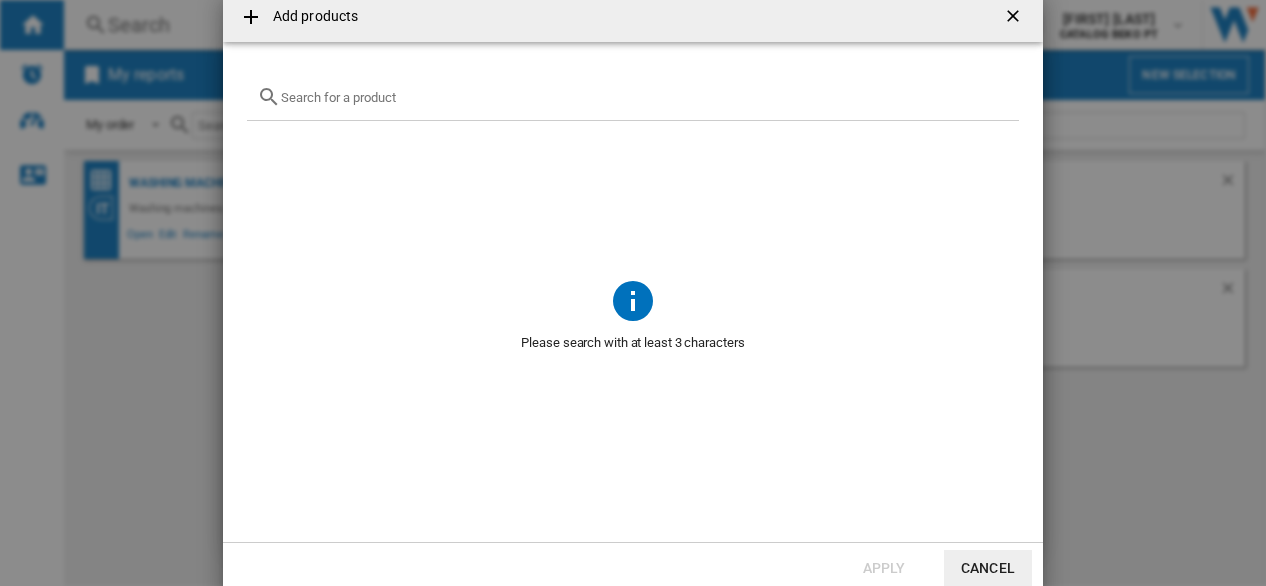 paste on "BDFN38641XC" 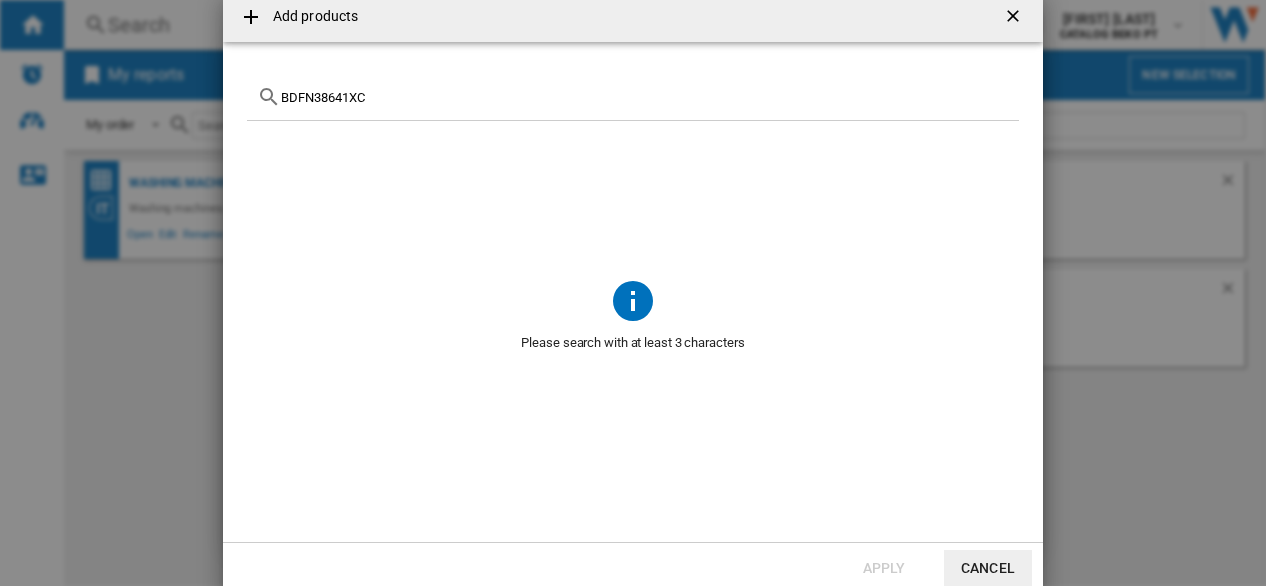 type on "BDFN38641XC" 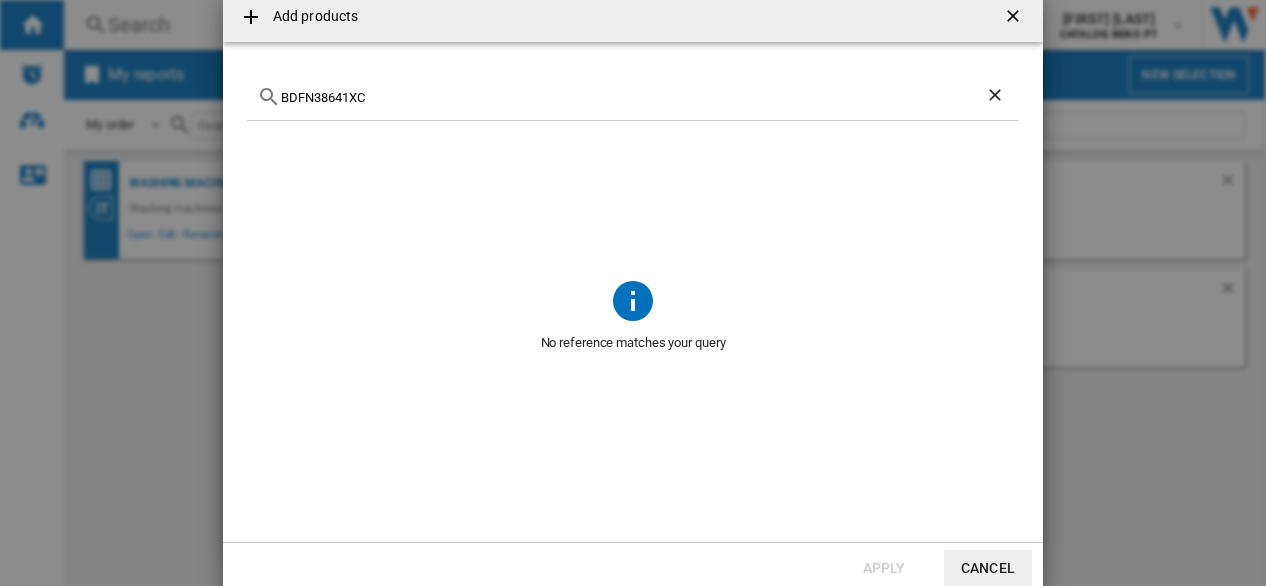 click on "BDFN38641XC" 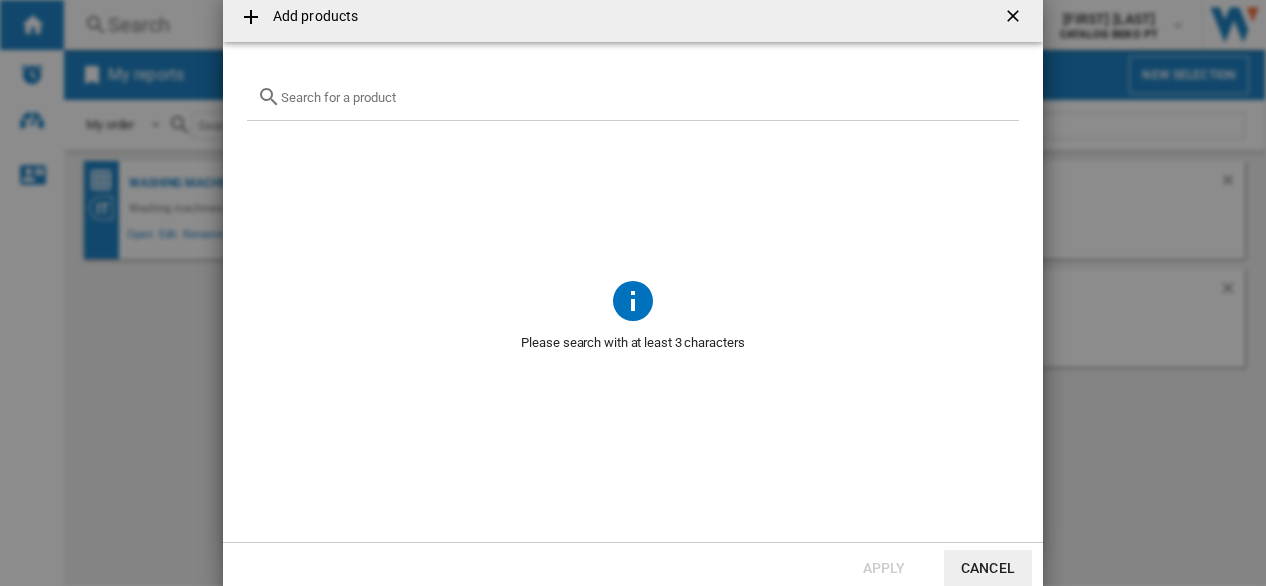 click 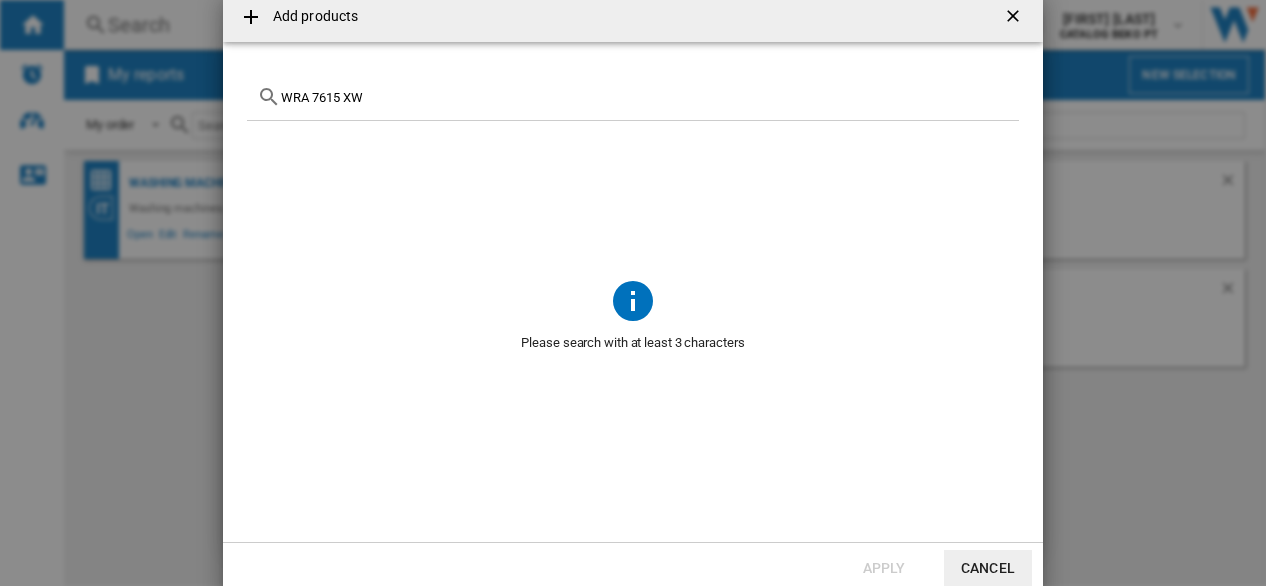 type on "WRA 7615 XW" 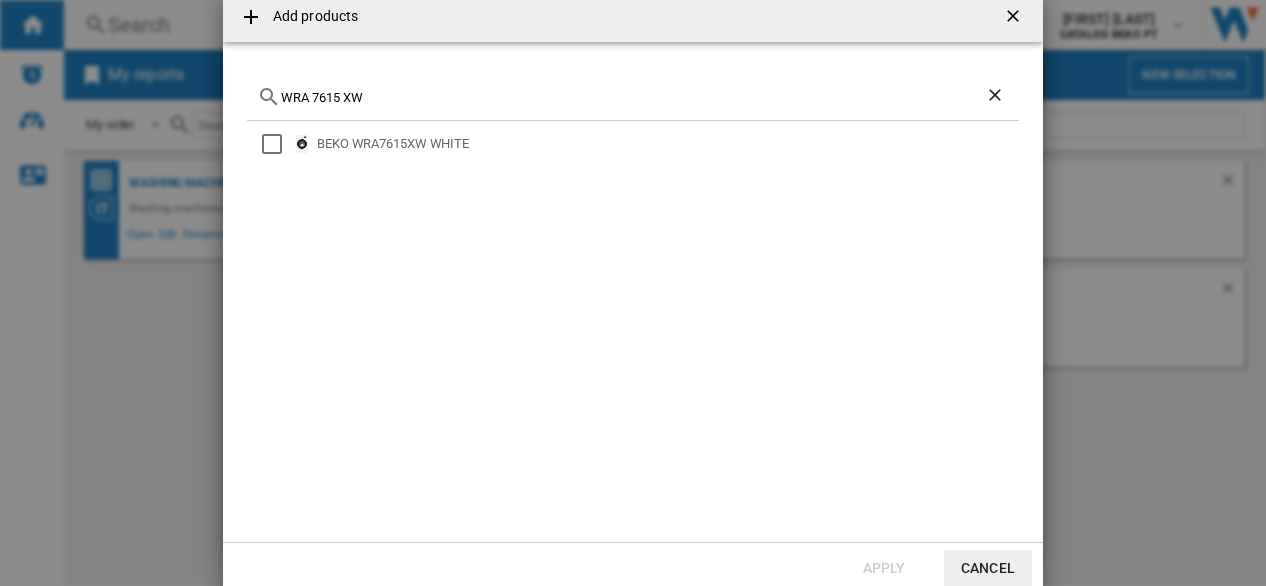 click on "Apply
Cancel" 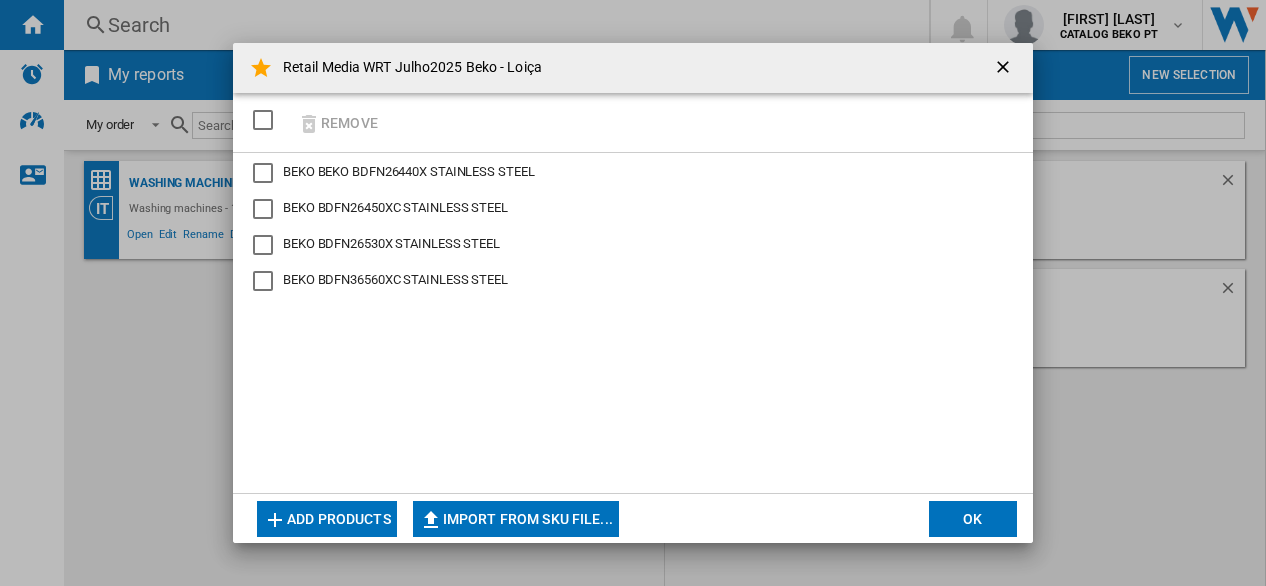click on "OK" 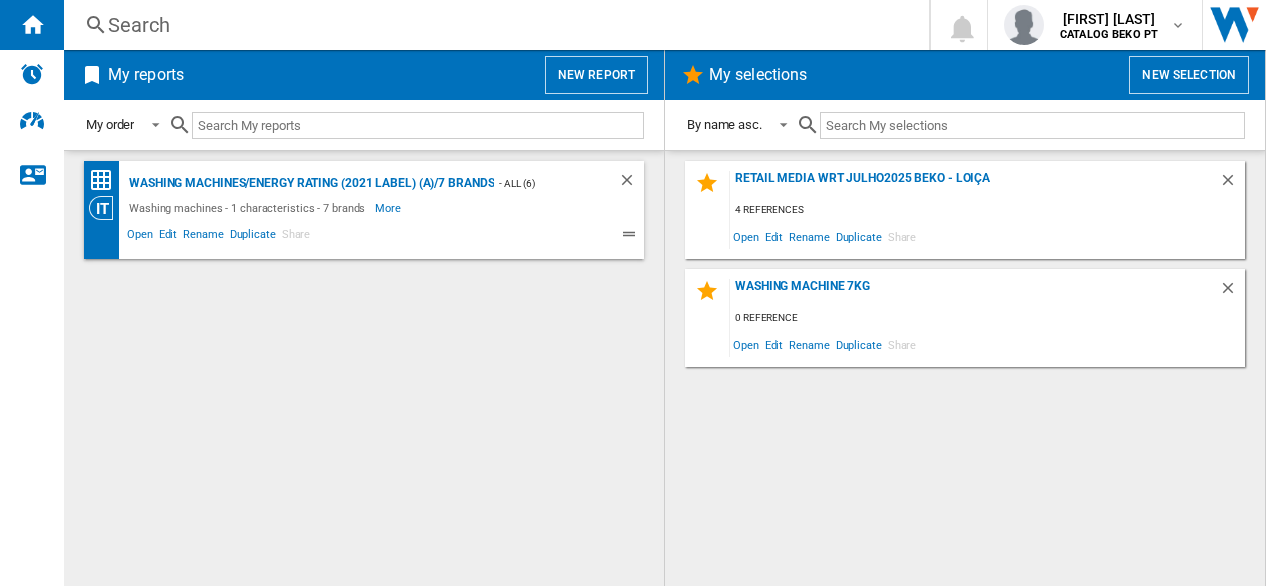click on "My reports" at bounding box center [146, 75] 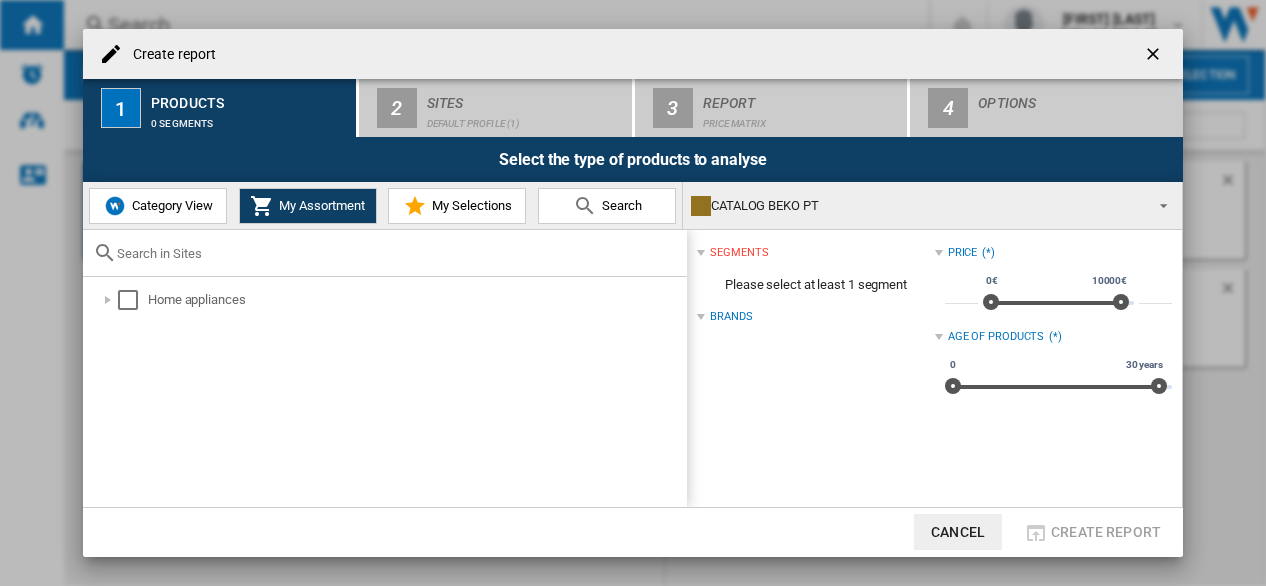 click at bounding box center (415, 206) 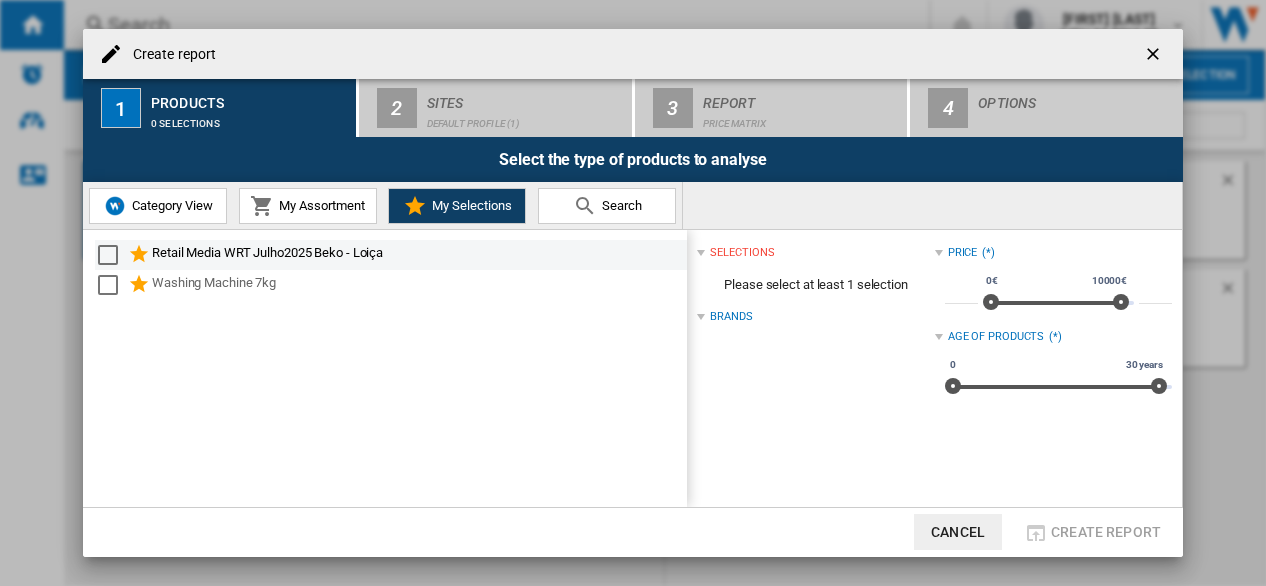 click on "Retail Media  WRT Julho2025 Beko - Loiça" at bounding box center (391, 255) 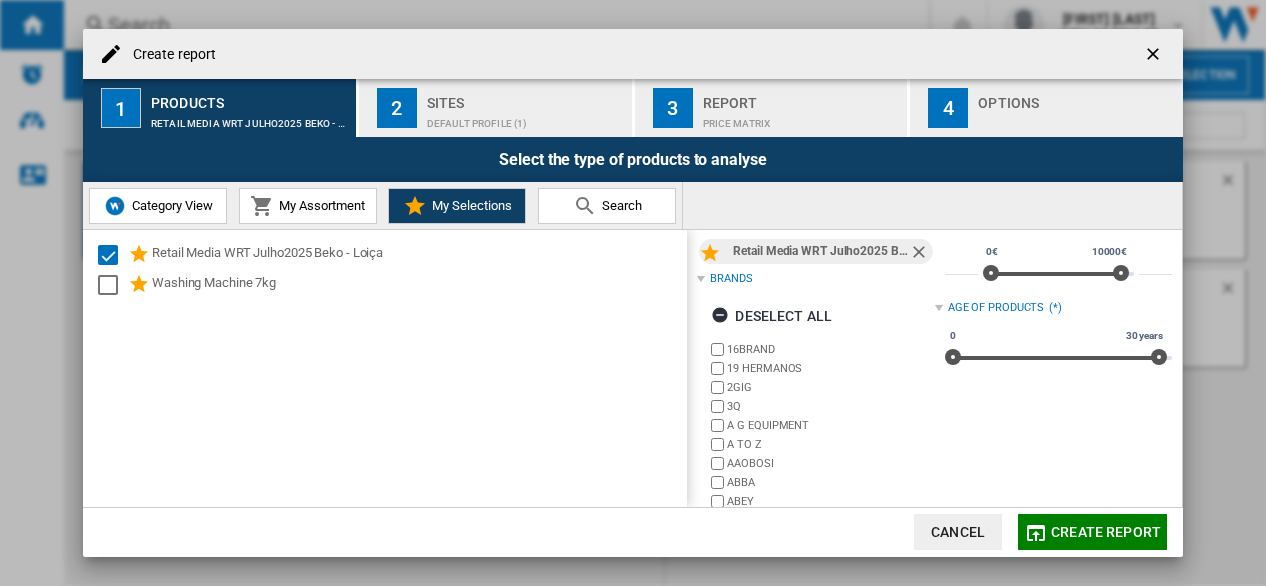 scroll, scrollTop: 0, scrollLeft: 0, axis: both 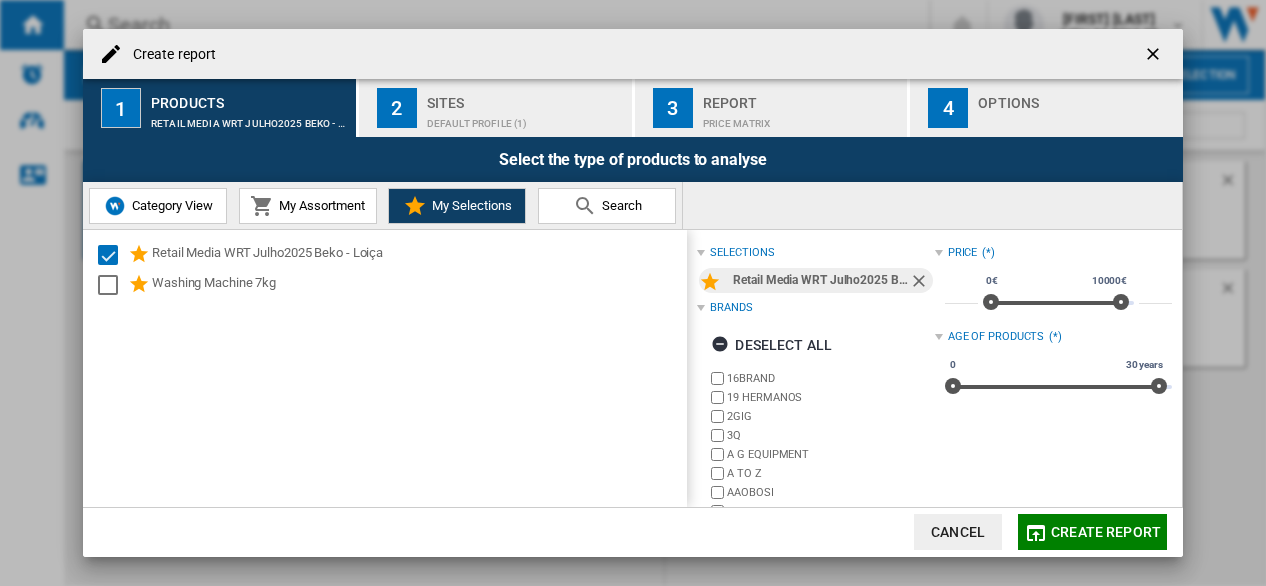 click on "Default profile (1)" at bounding box center (525, 118) 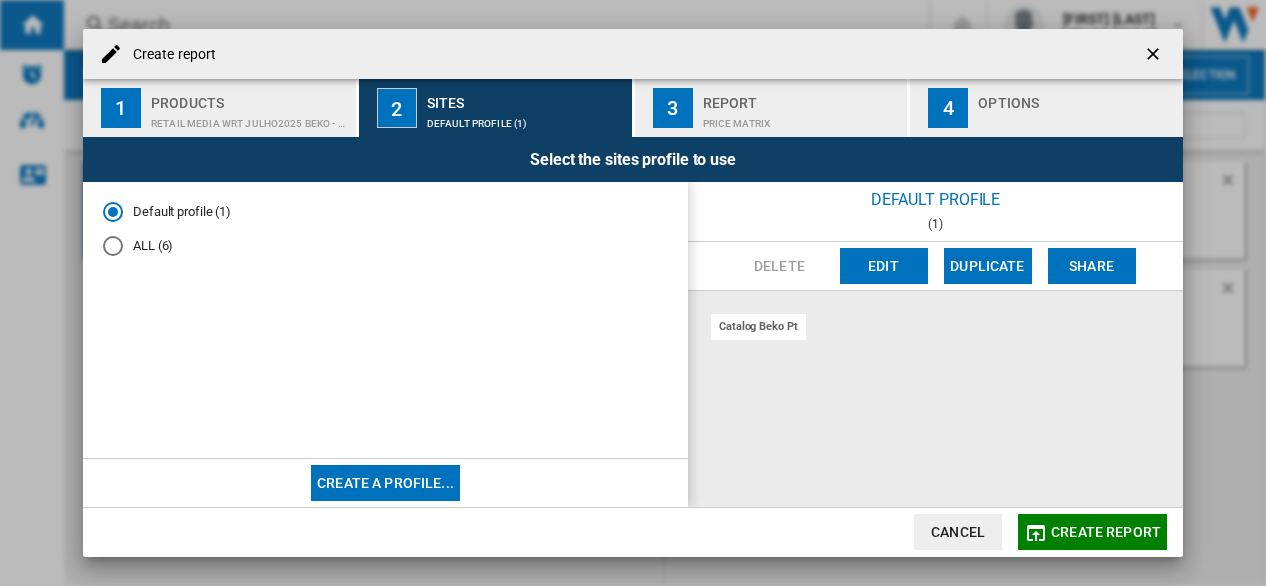 click on "ALL (6)" at bounding box center (385, 246) 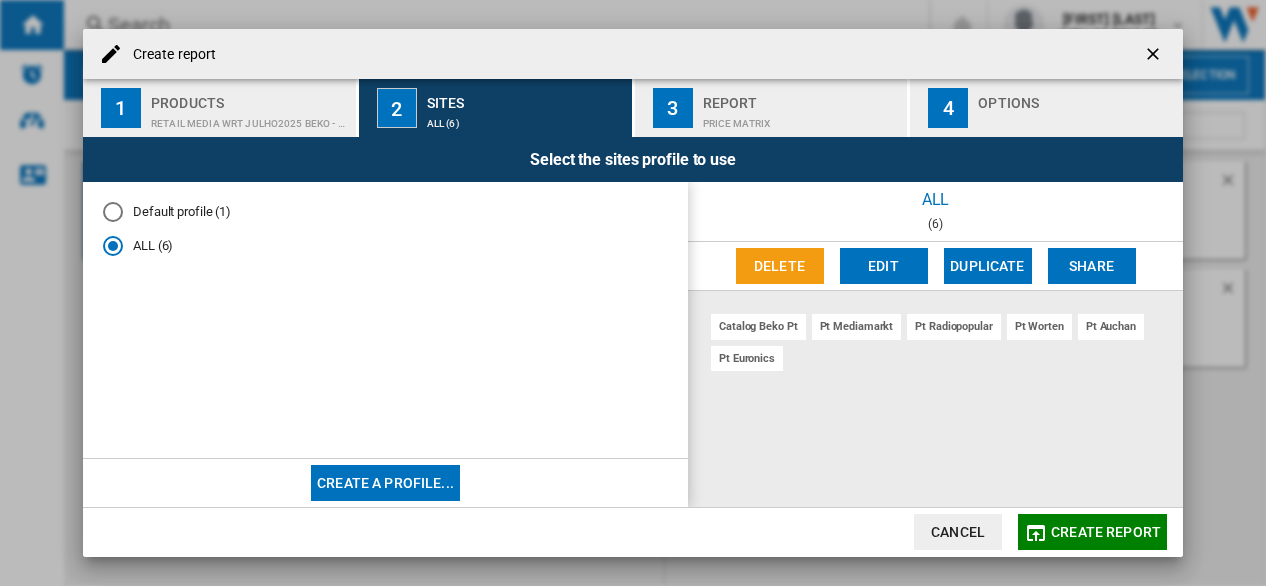 click on "pt worten" at bounding box center [1039, 326] 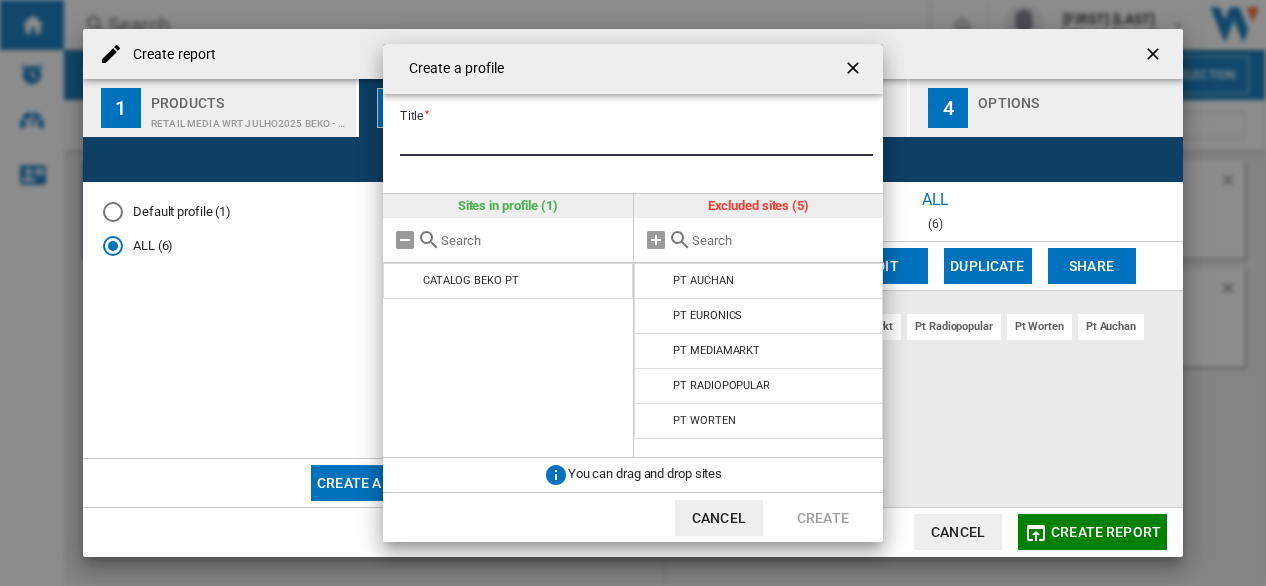 click on "Title" at bounding box center (636, 141) 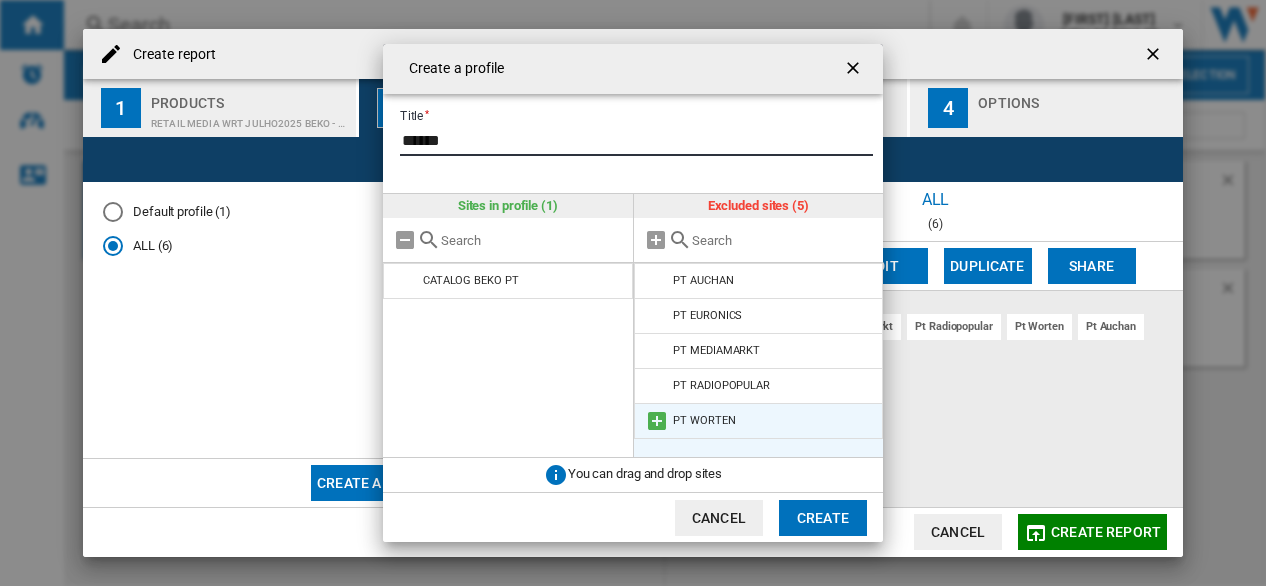 type on "******" 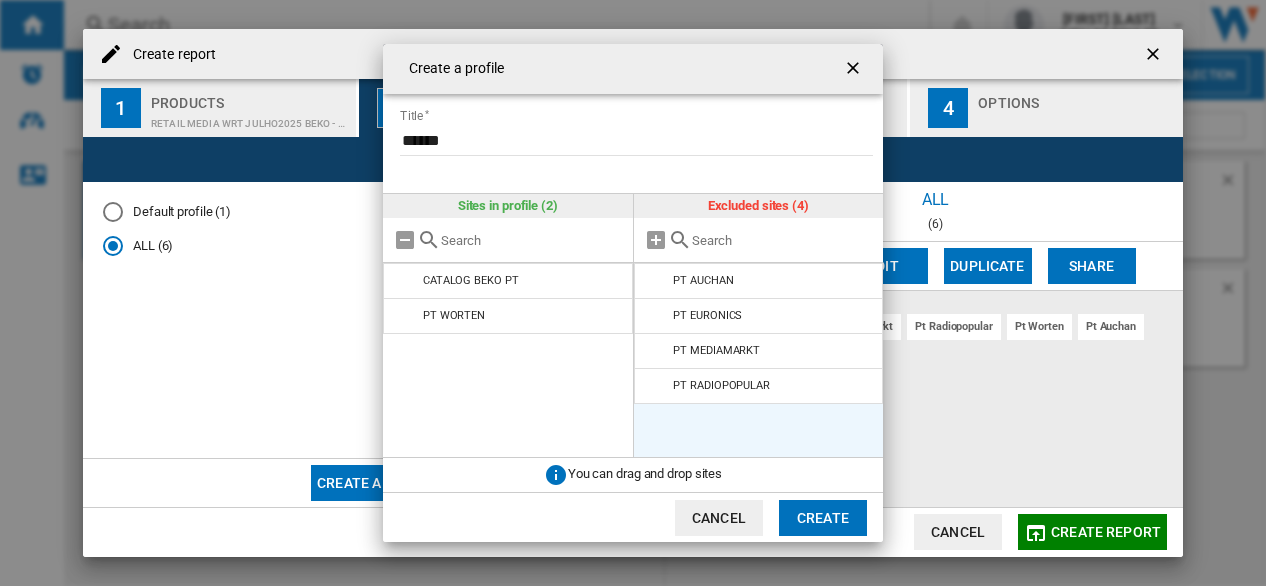 click on "Create" 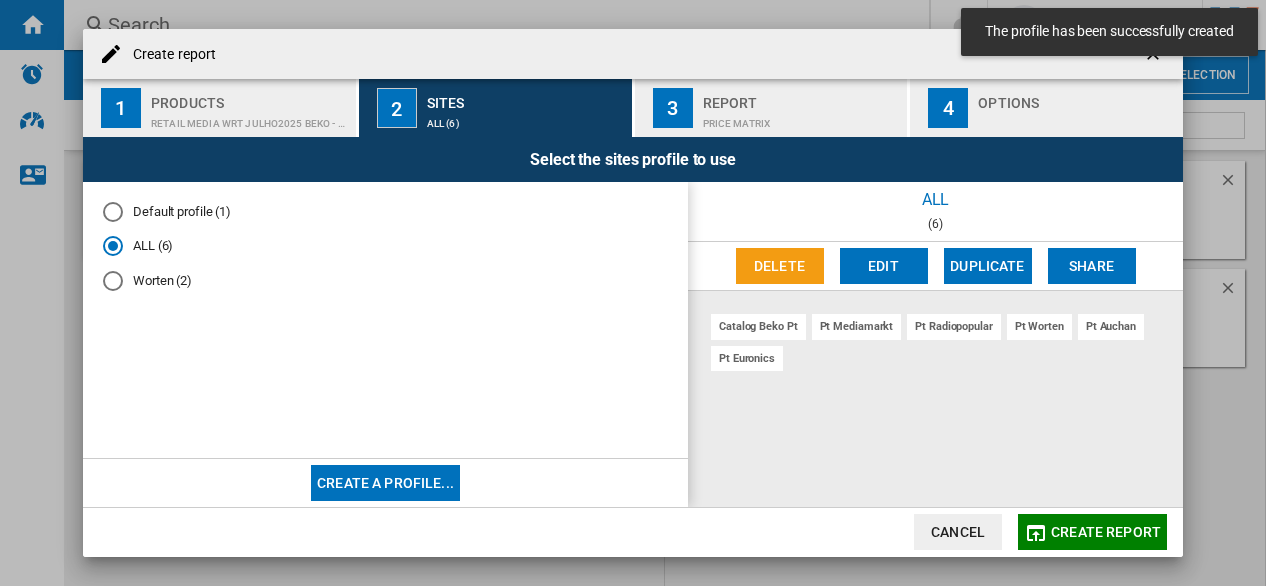 click at bounding box center [113, 281] 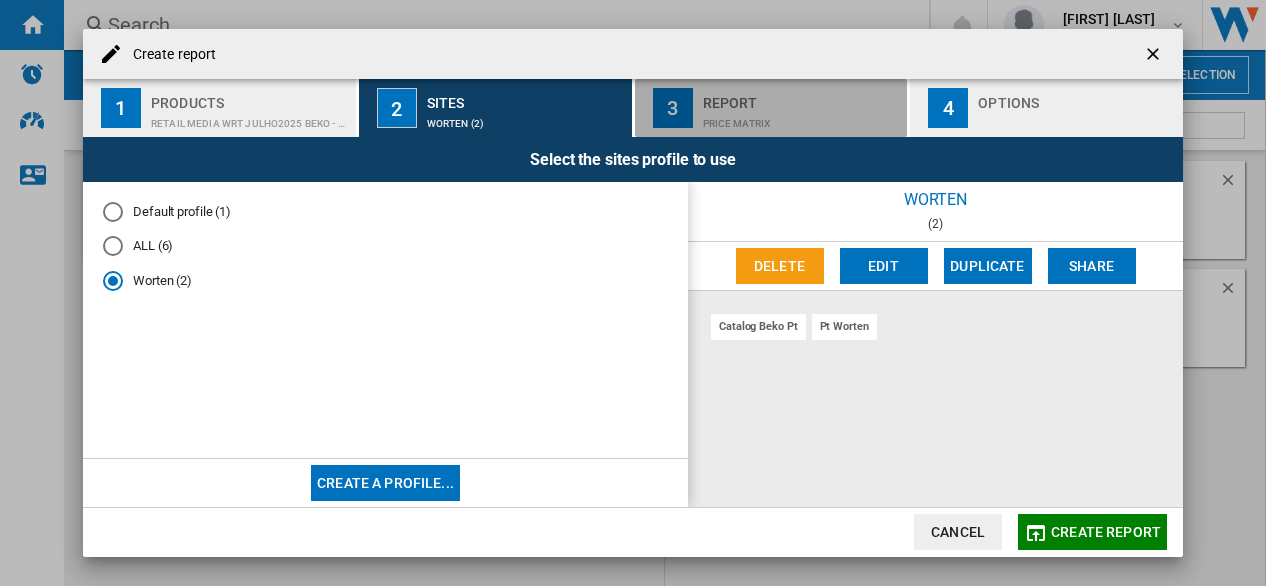 click on "Report" at bounding box center [801, 97] 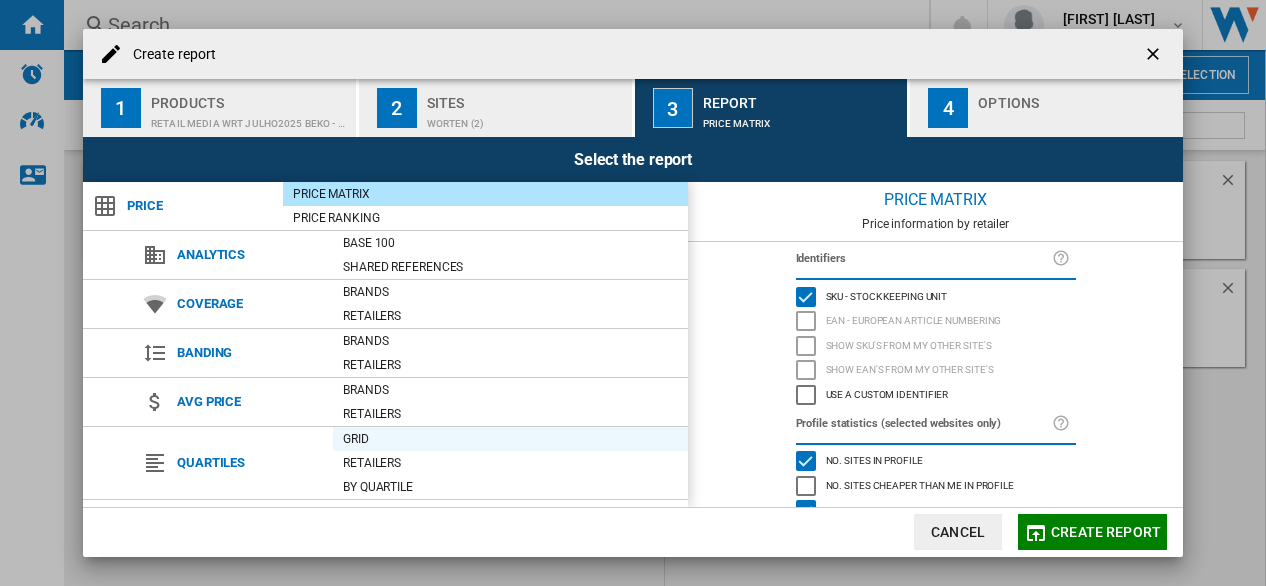 scroll, scrollTop: 100, scrollLeft: 0, axis: vertical 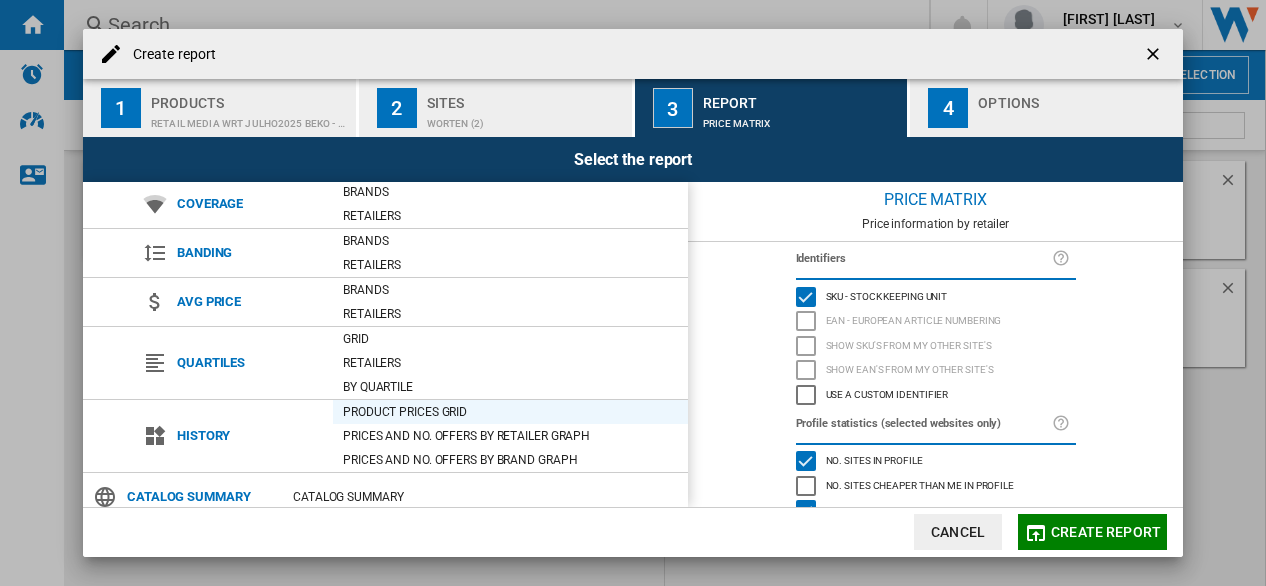 click on "Product prices grid" at bounding box center (510, 412) 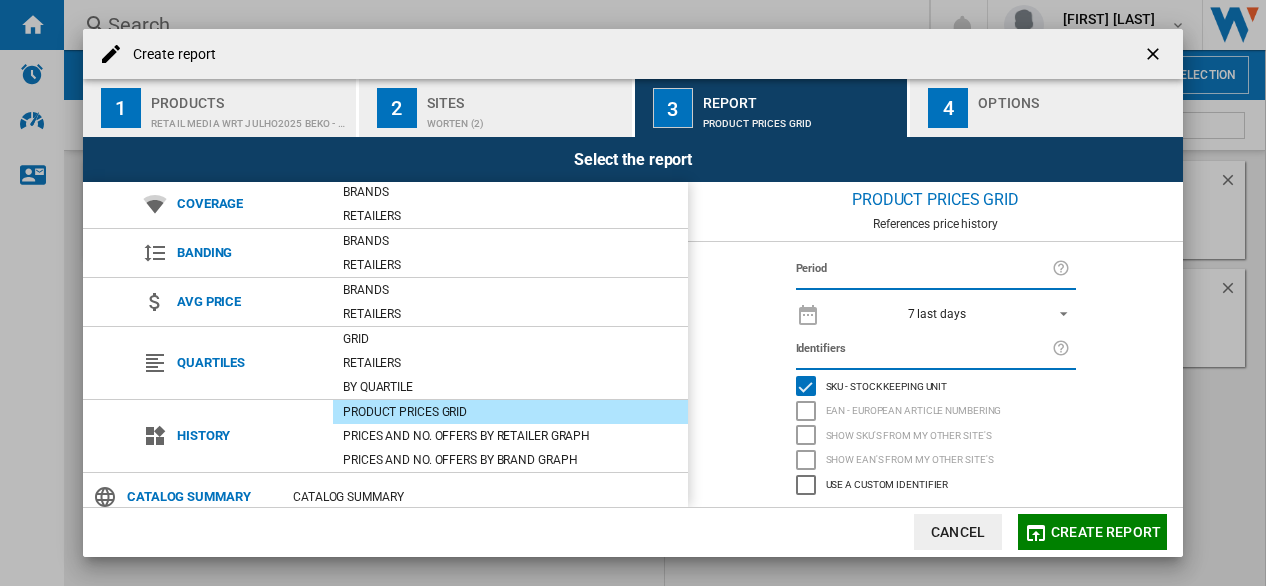 click at bounding box center [1058, 312] 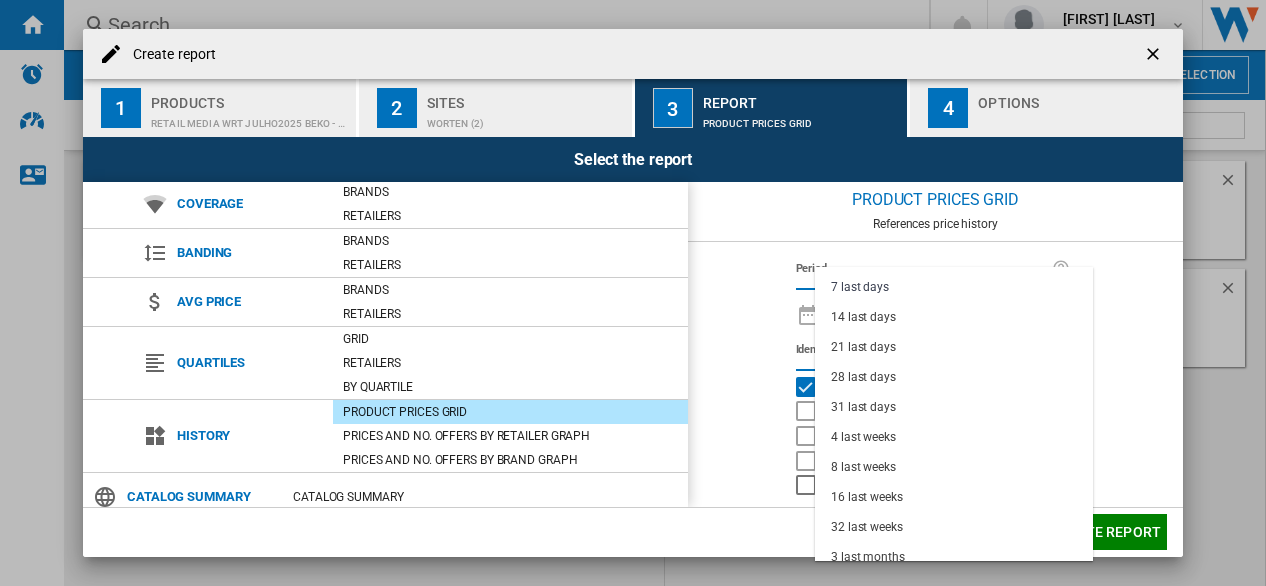 scroll, scrollTop: 0, scrollLeft: 0, axis: both 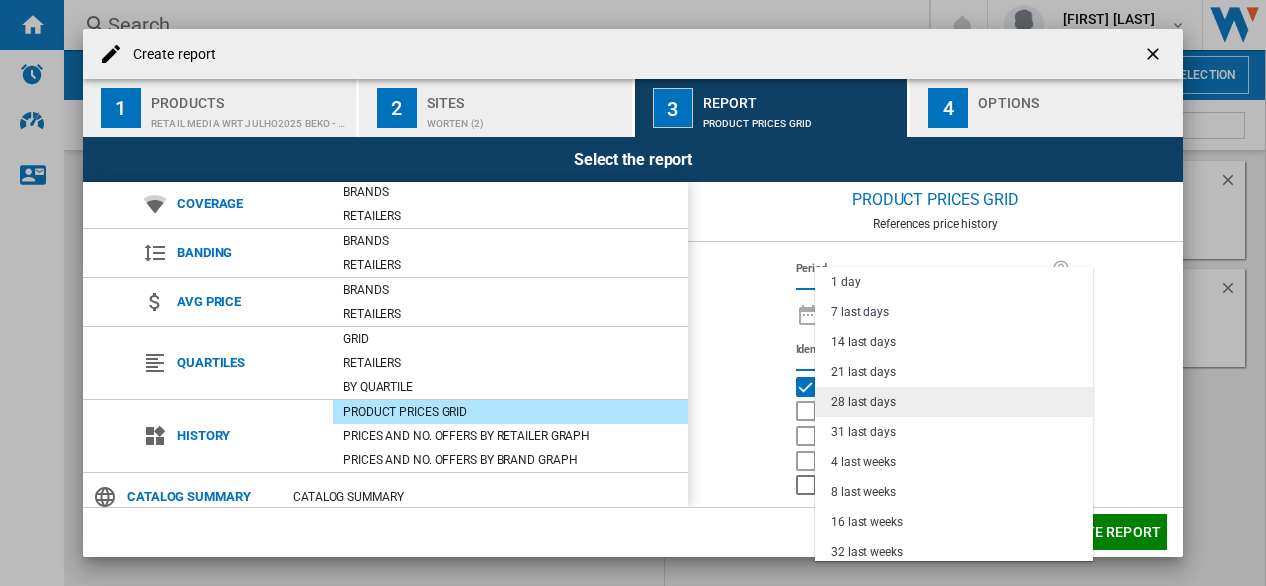 click on "28 last days" at bounding box center [954, 402] 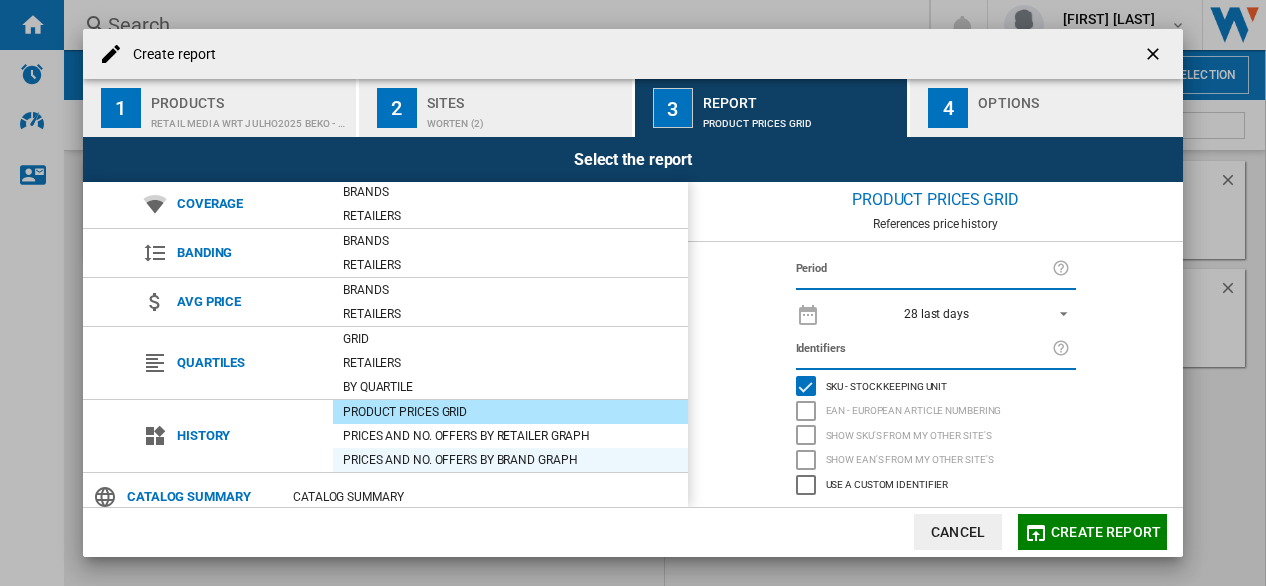 scroll, scrollTop: 210, scrollLeft: 0, axis: vertical 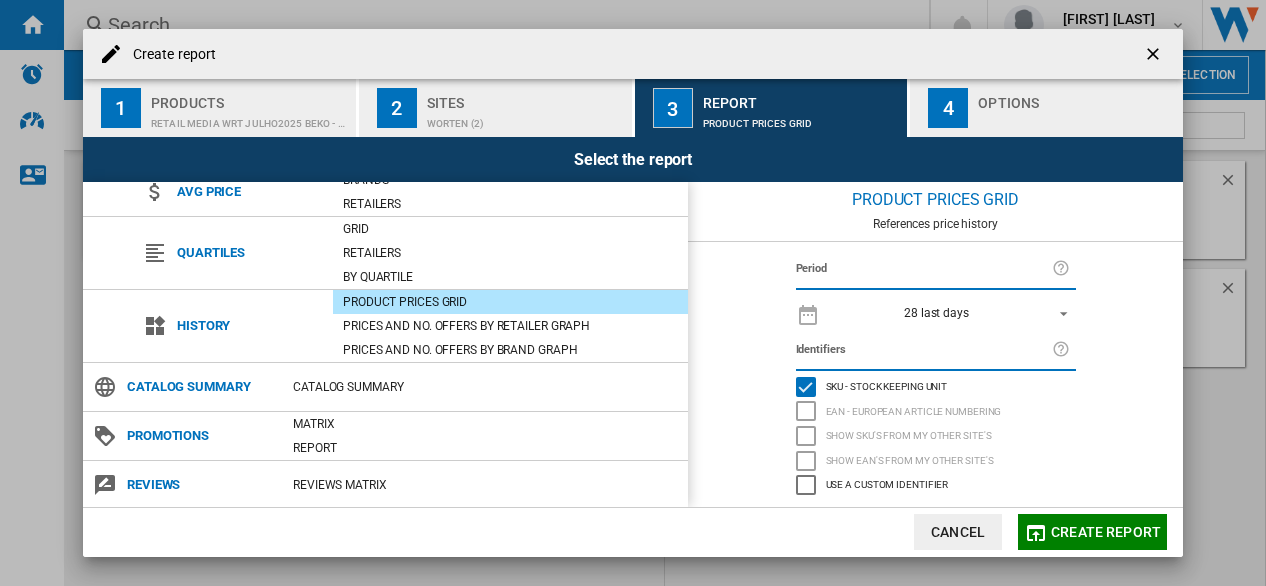 click on "Create report" 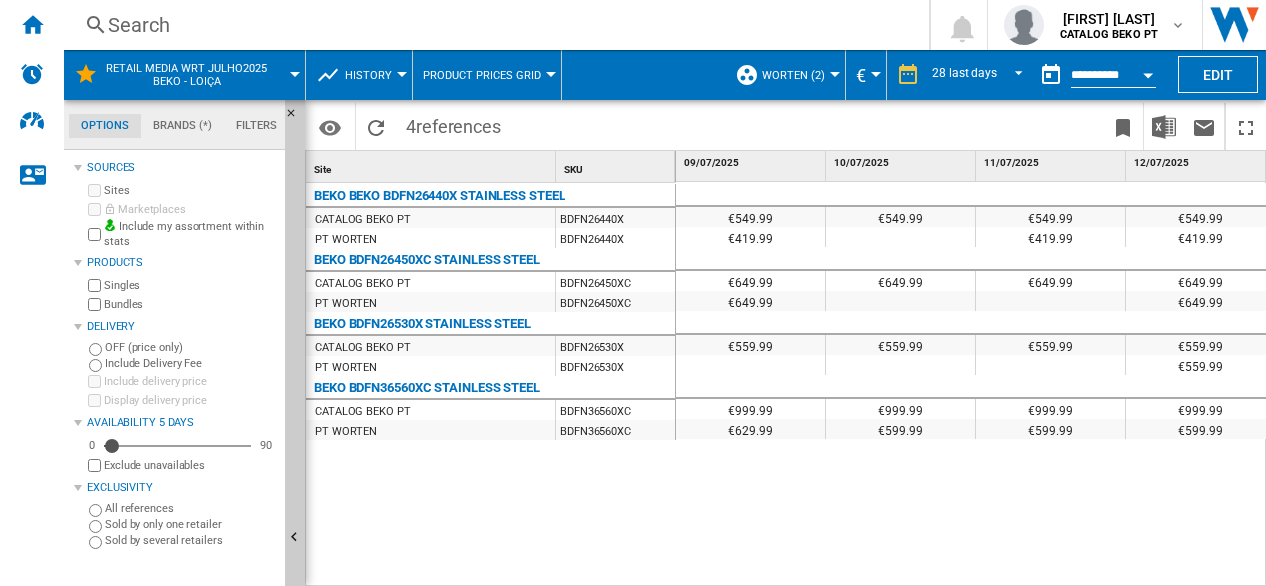 scroll, scrollTop: 0, scrollLeft: 84, axis: horizontal 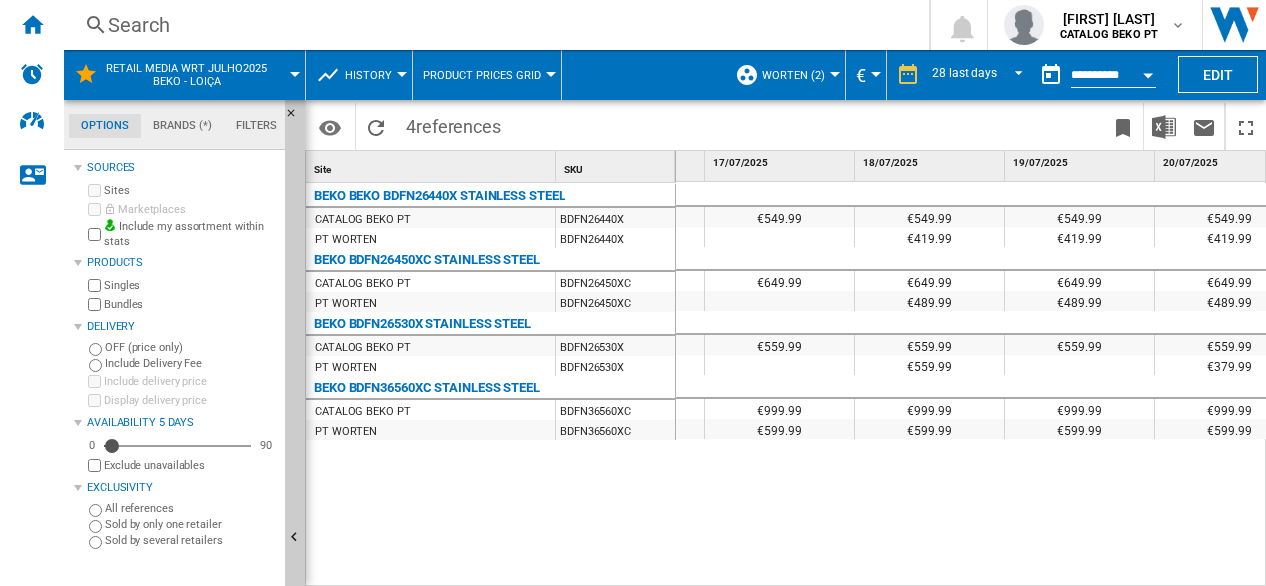 click on "€549.99
€549.99
€549.99
€549.99
€549.99
€549.99
€549.99
€549.99
€549.99
€549.99
€549.99
€549.99
€549.99
€549.99
€549.99
€549.99
€549.99
€549.99
€549.99
€549.99
€549.99
€549.99
€549.99
€549.99
€549.99
€549.99
€549.99
€549.99
€549.99
€419.99
€419.99
€419.99
€419.99
€419.99
€419.99
€419.99
€419.99
€419.99
€419.99
€419.99
€419.99
€419.99
€419.99
€419.99
€419.99
€419.99
€419.99
€419.99
€419.99
€419.99
€419.99
€419.99
€419.99
€419.99" at bounding box center (971, 385) 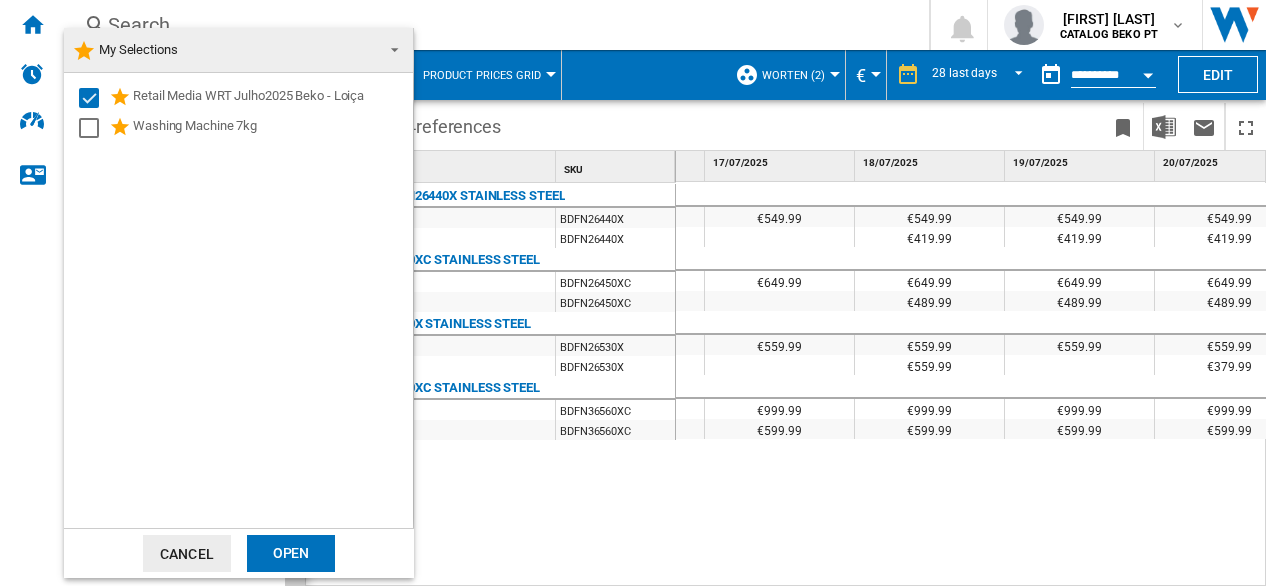 click on "Cancel" at bounding box center (187, 553) 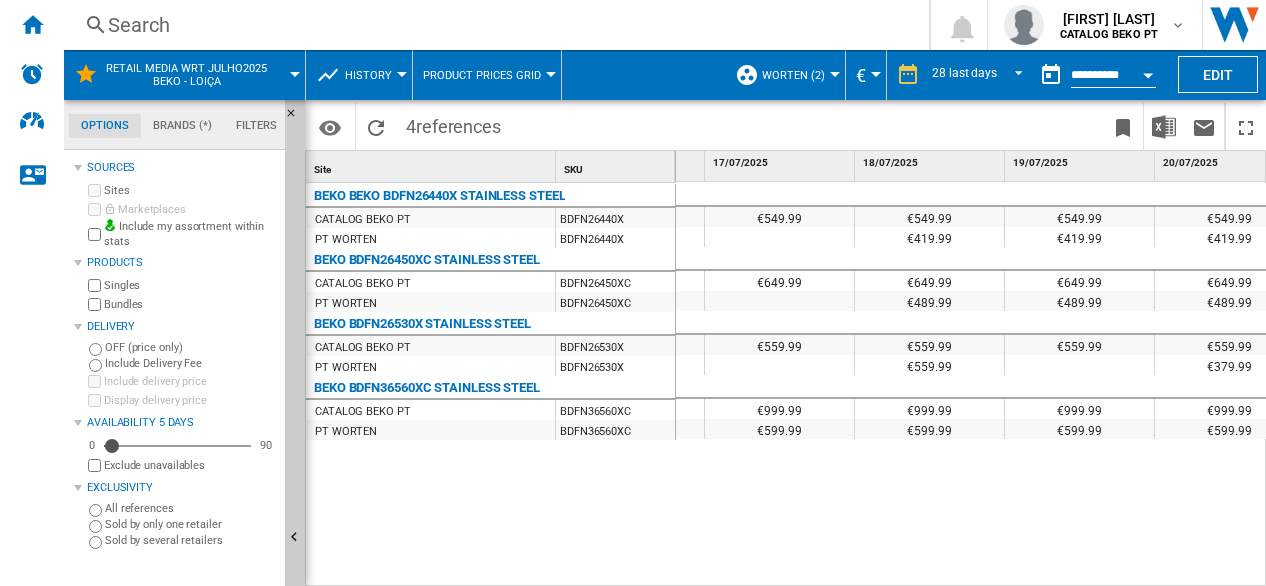 click on "Retail Media  WRT Julho2025 Beko - Loiça" at bounding box center (186, 75) 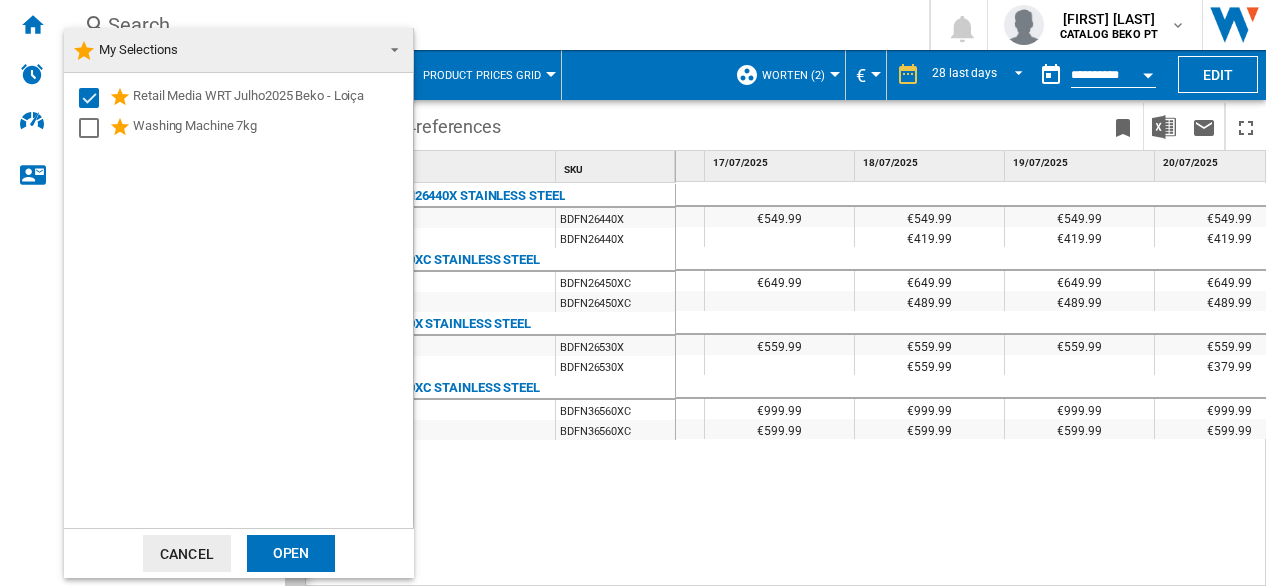 click on "Open" at bounding box center (291, 553) 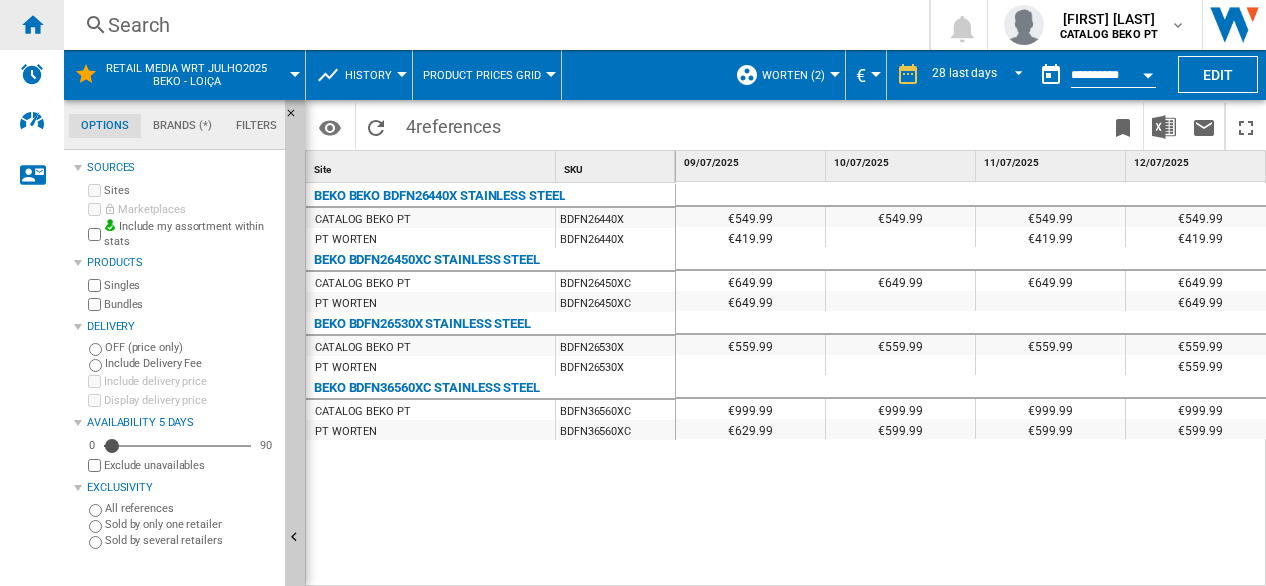 click at bounding box center (32, 24) 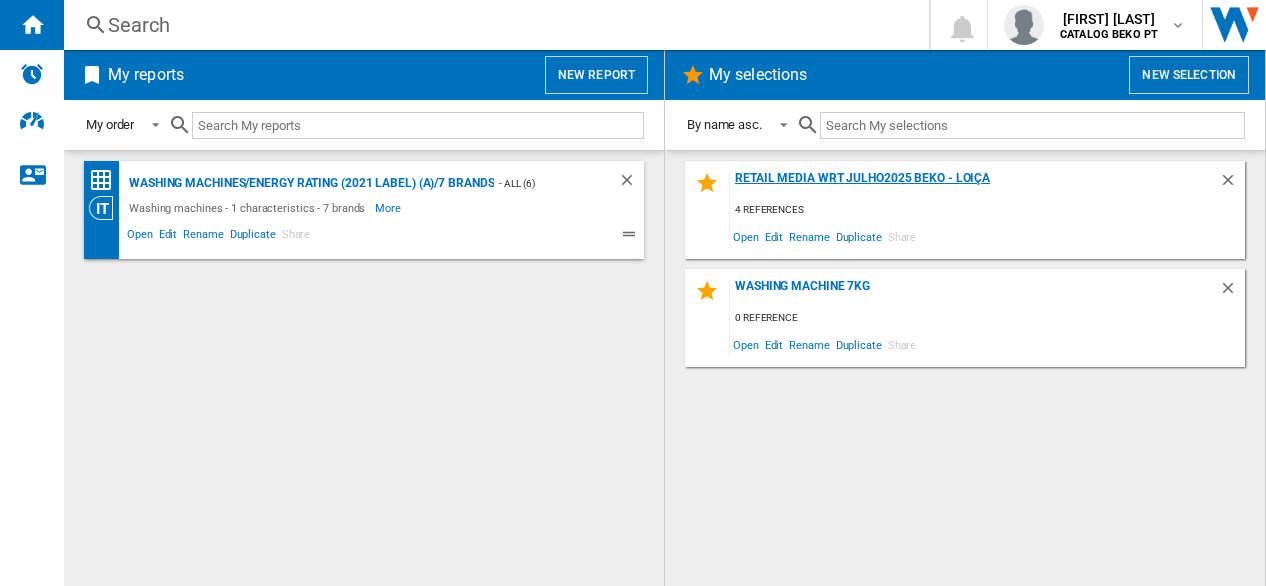 click on "Retail Media  WRT Julho2025 Beko - Loiça" 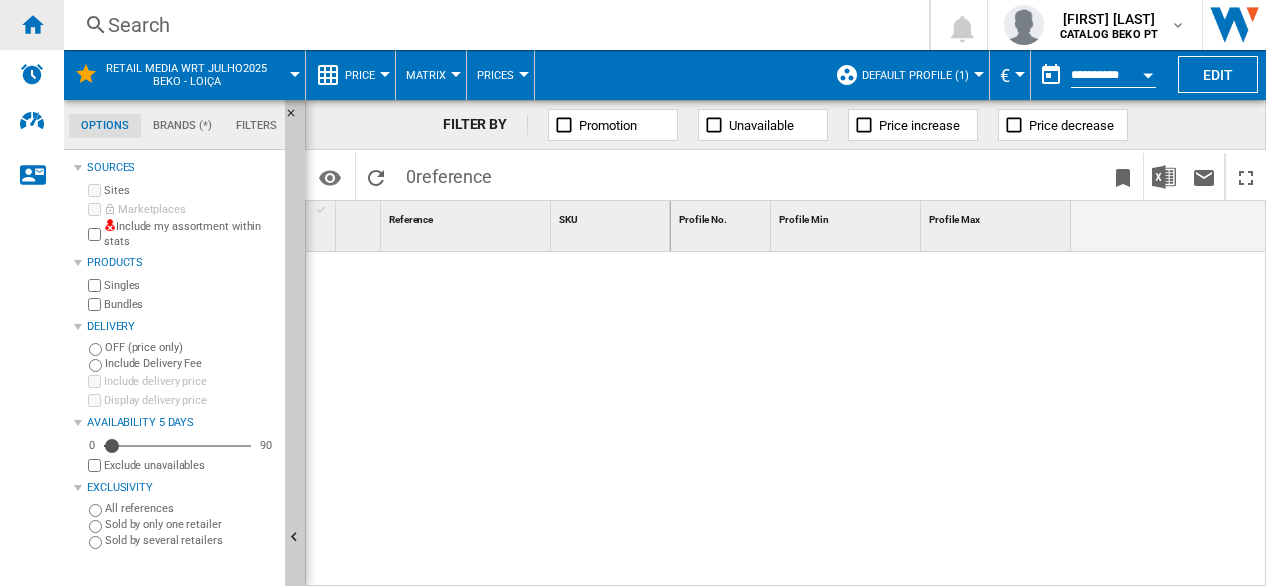 click at bounding box center (32, 25) 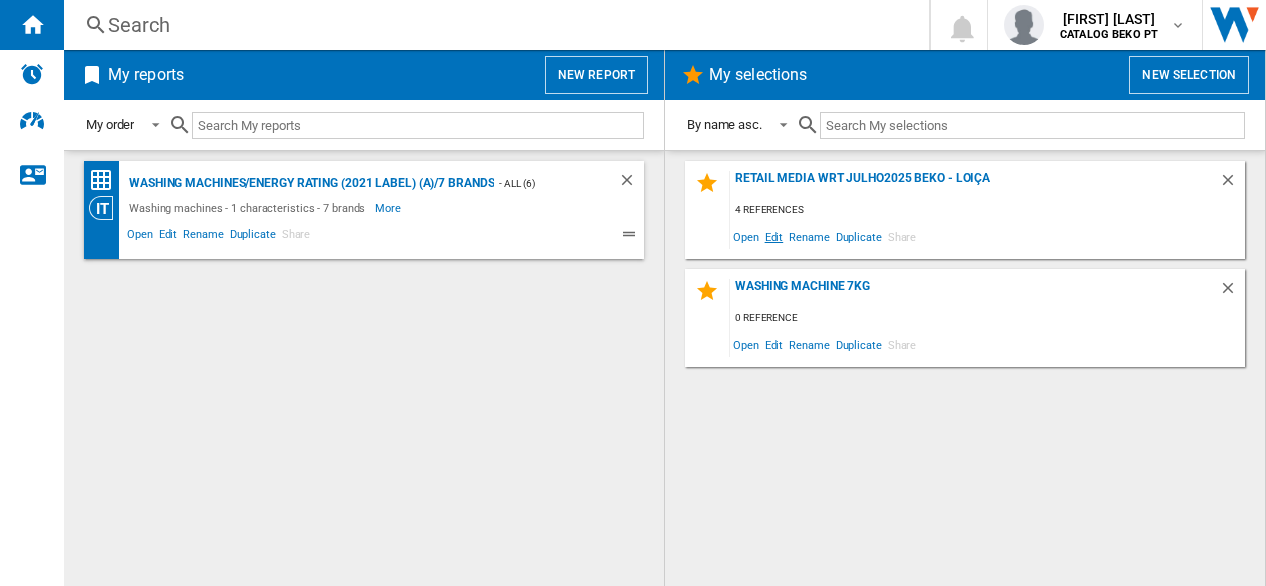 click on "Edit" 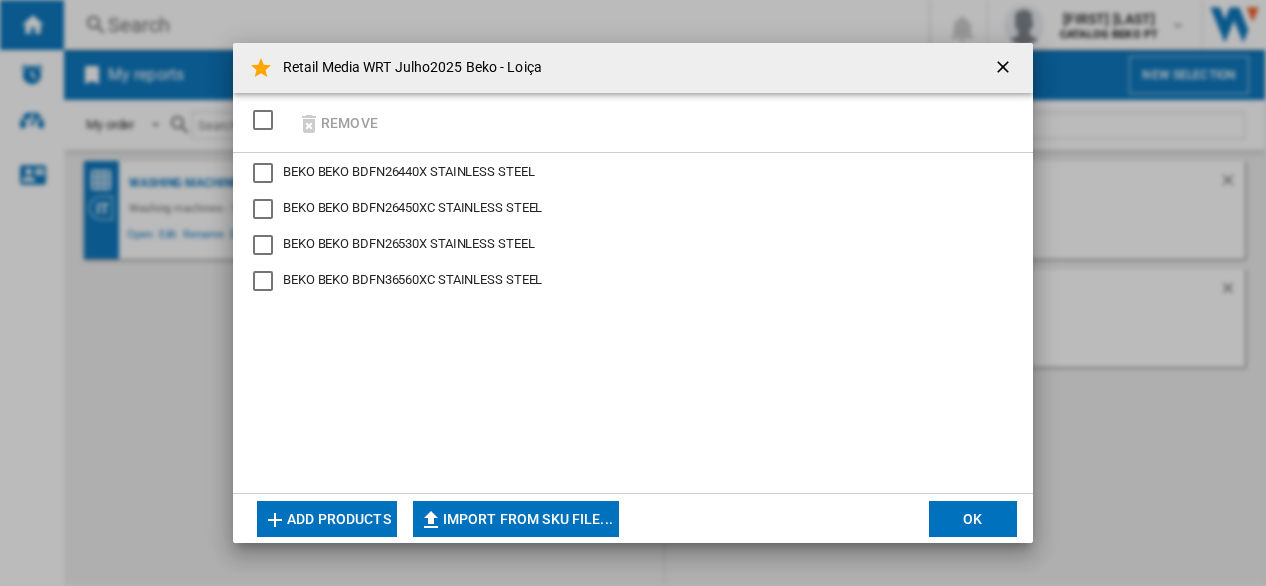 click on "Add products" 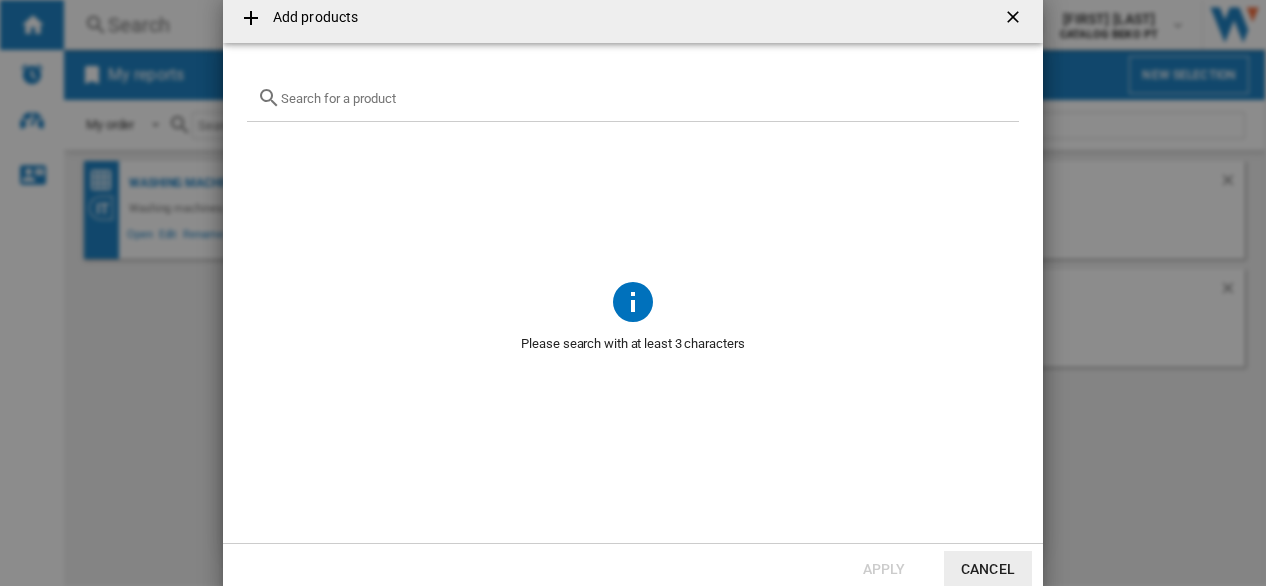 scroll, scrollTop: 1, scrollLeft: 0, axis: vertical 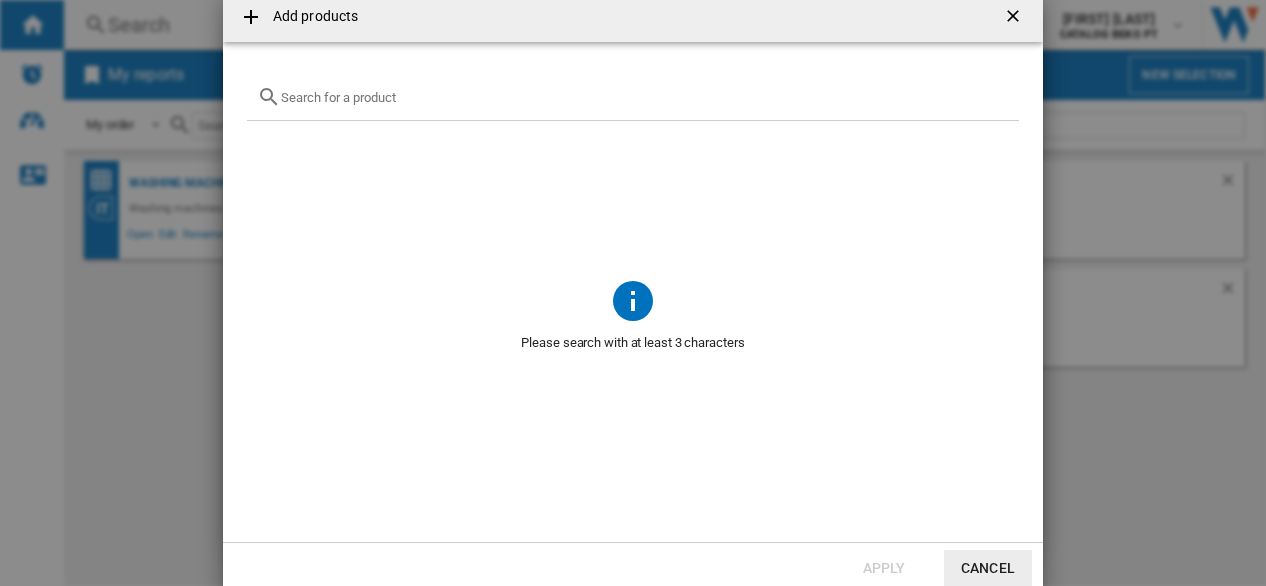 click 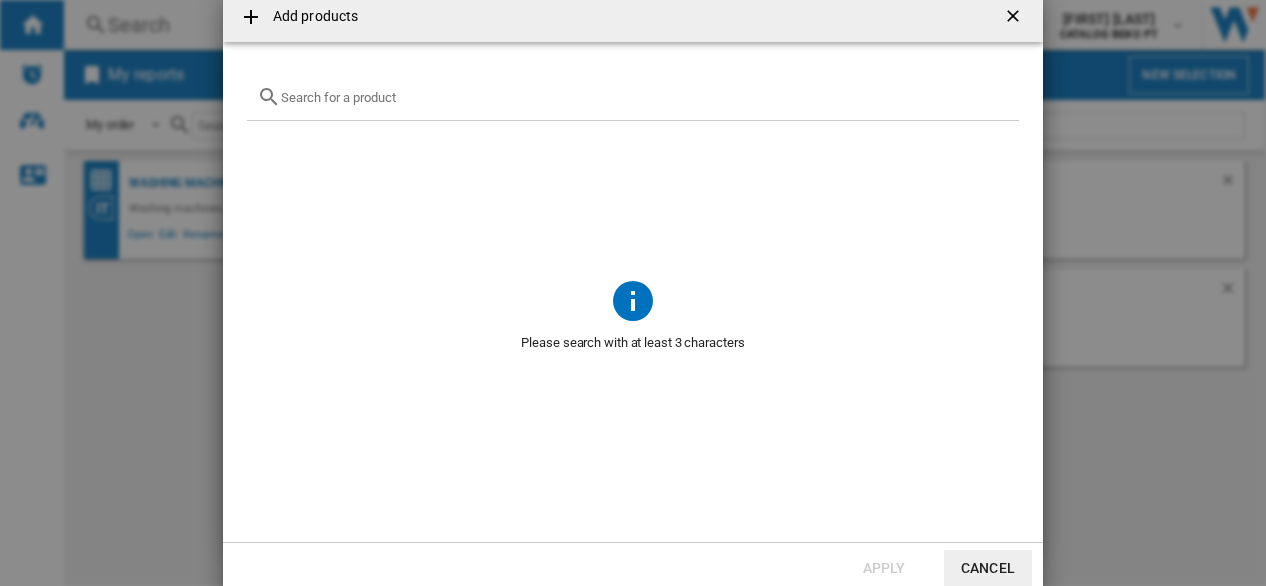 click 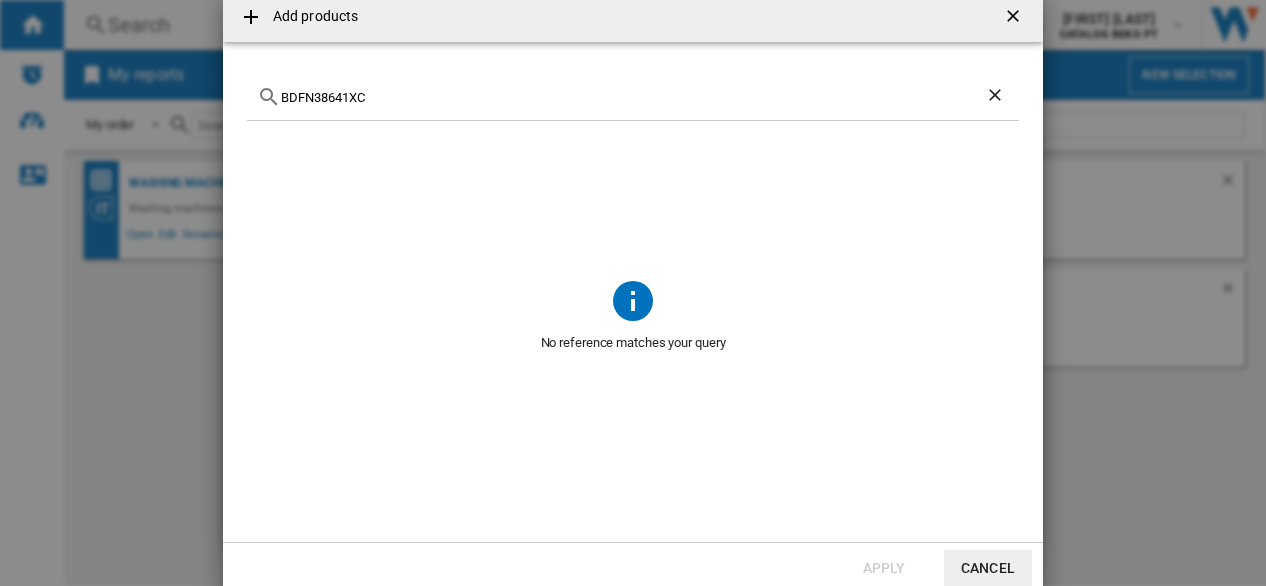 drag, startPoint x: 395, startPoint y: 105, endPoint x: 382, endPoint y: 99, distance: 14.3178215 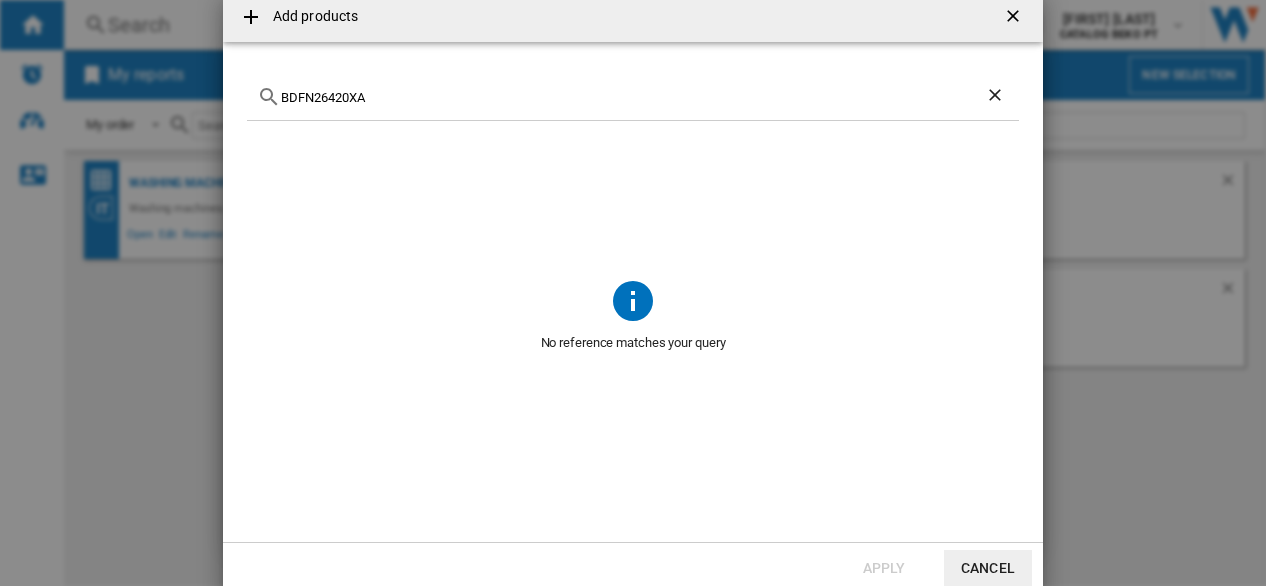 click on "BDFN26420XA" 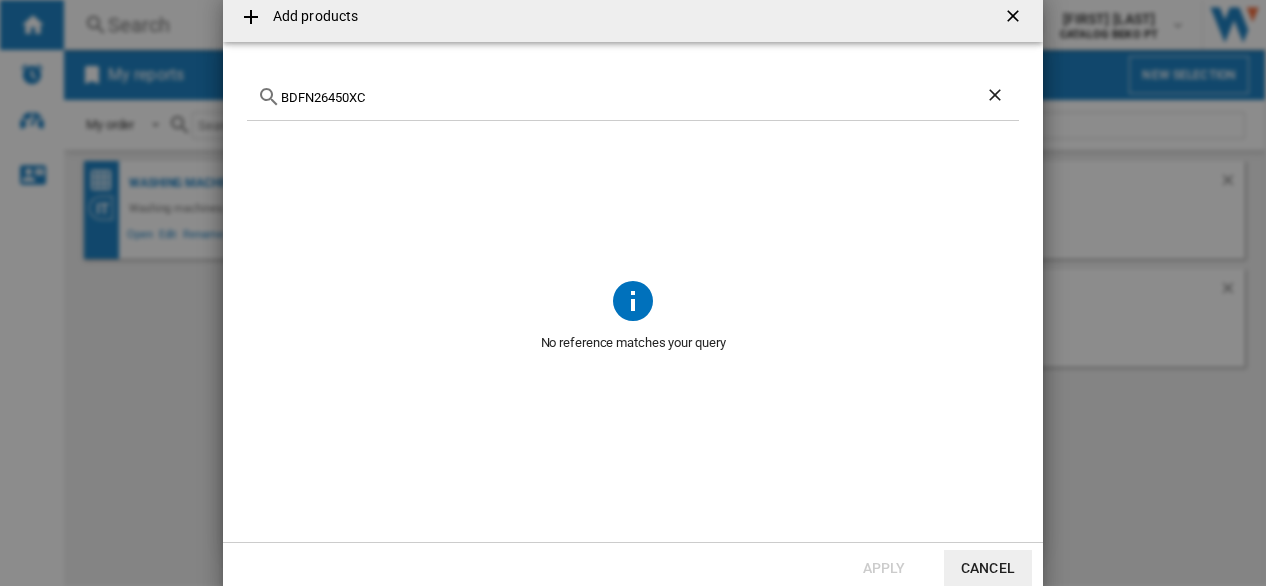click on "No reference matches your query" 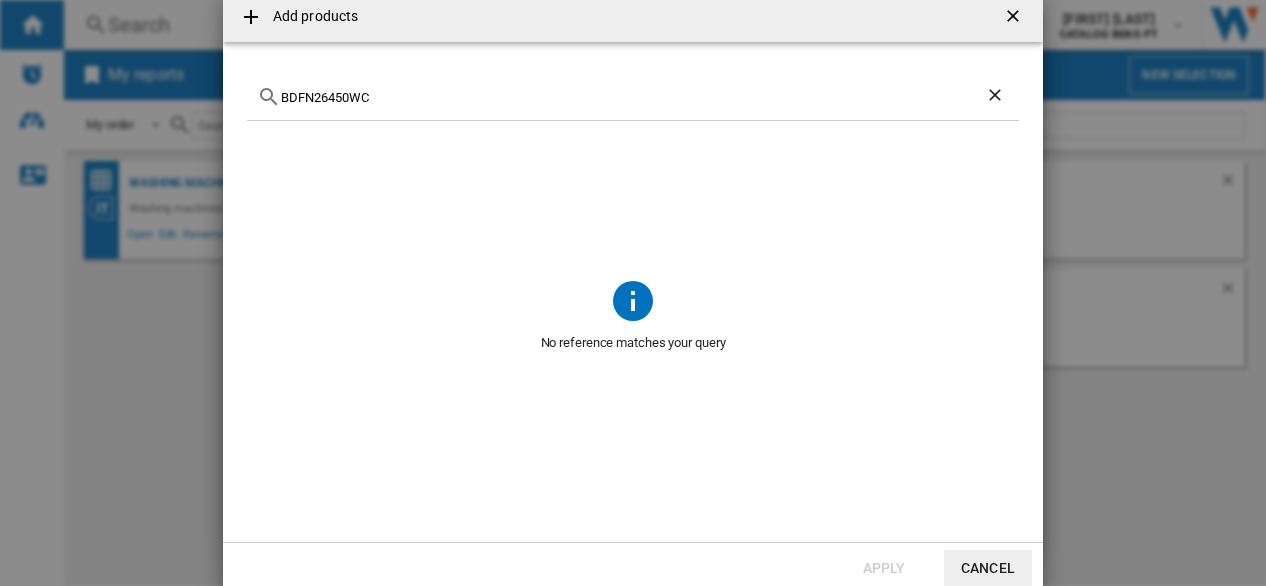 type on "BDFN26450WC" 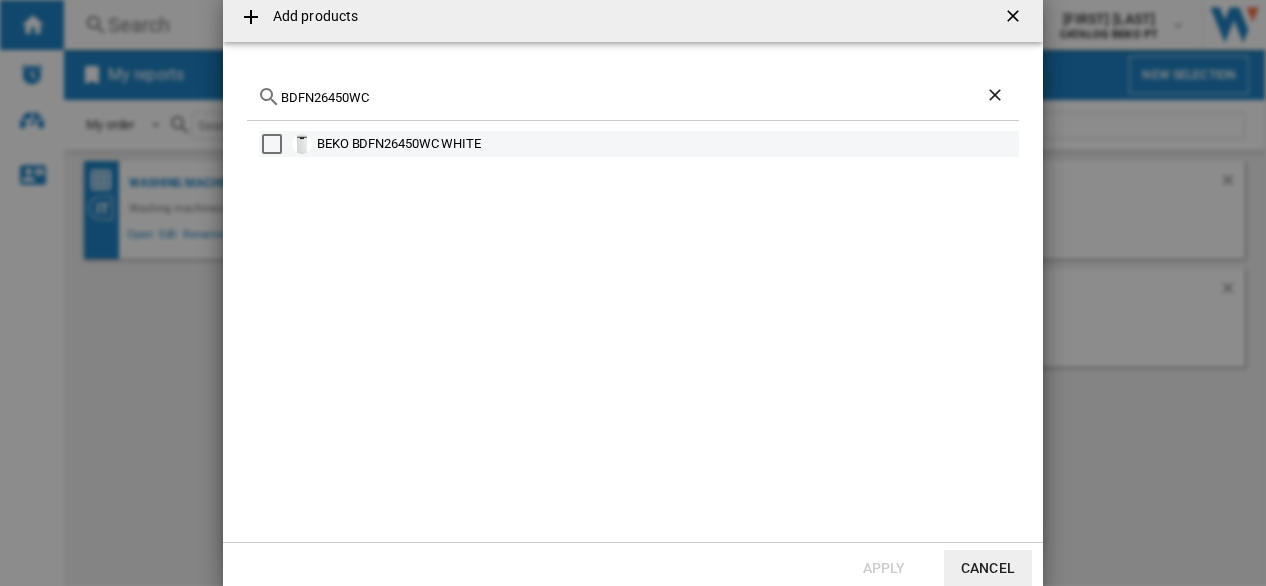 click 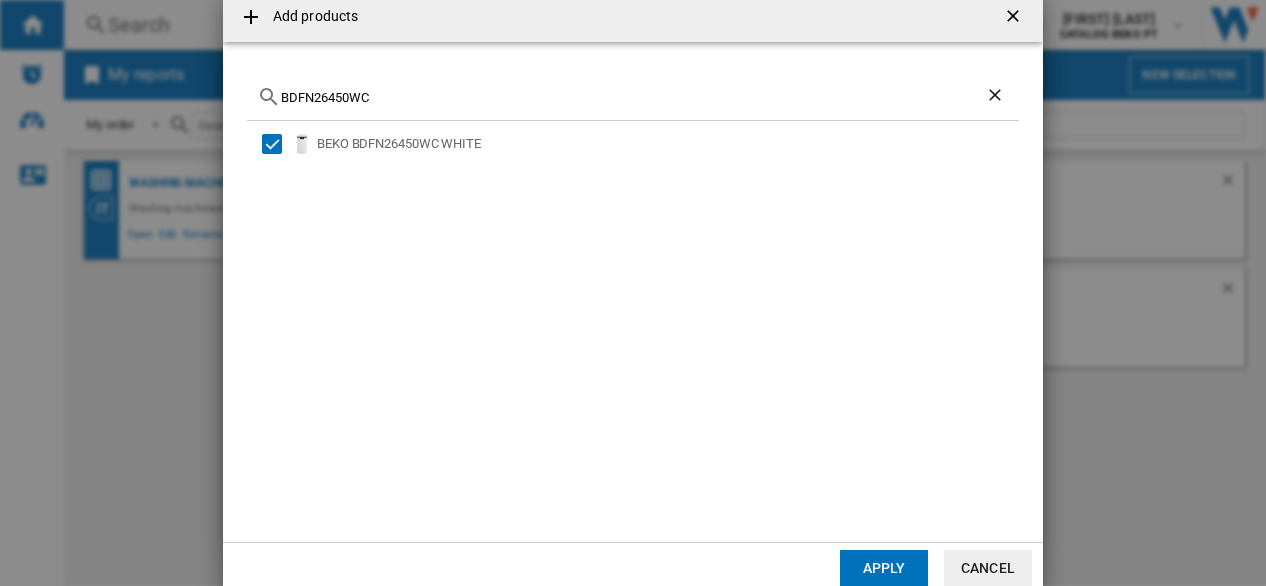 click on "Apply" 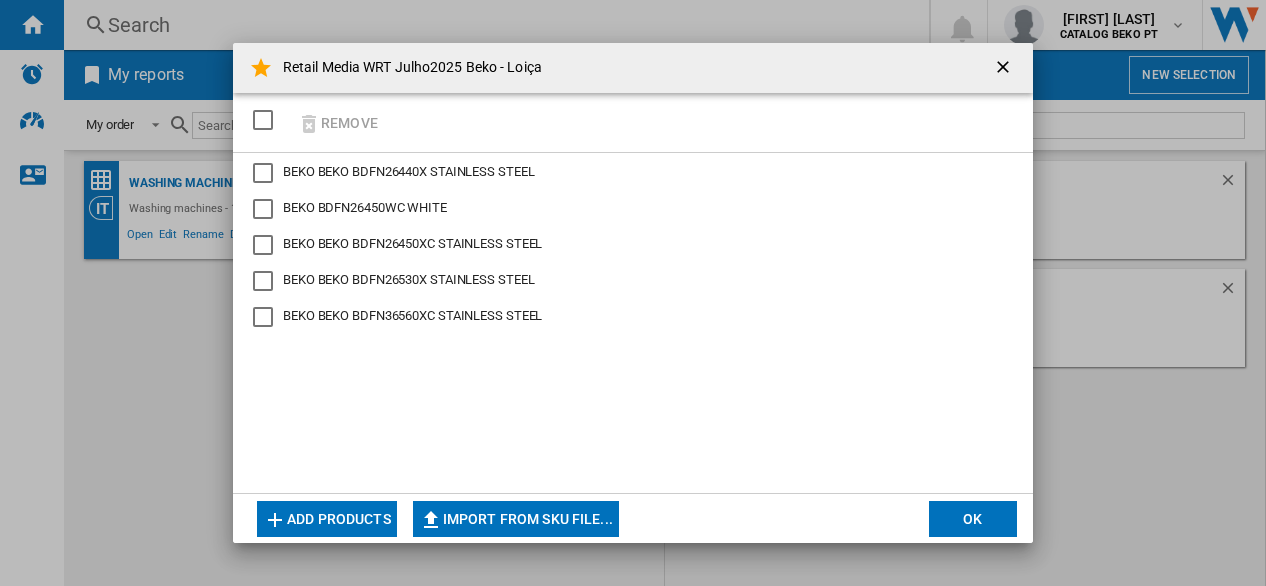 click on "Add products" 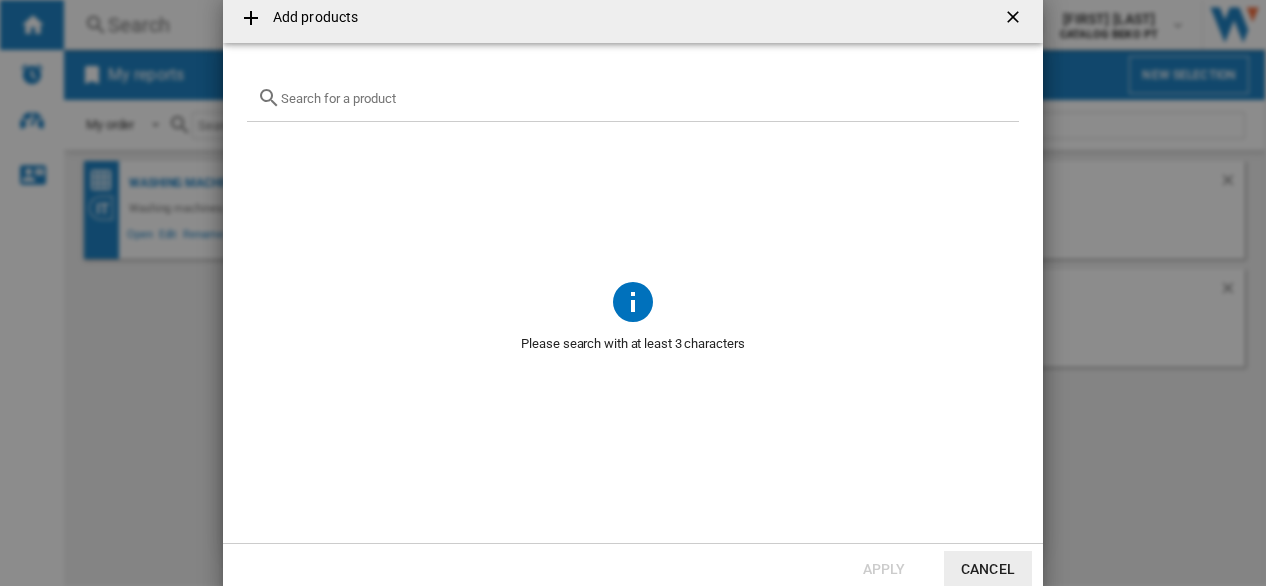 scroll, scrollTop: 1, scrollLeft: 0, axis: vertical 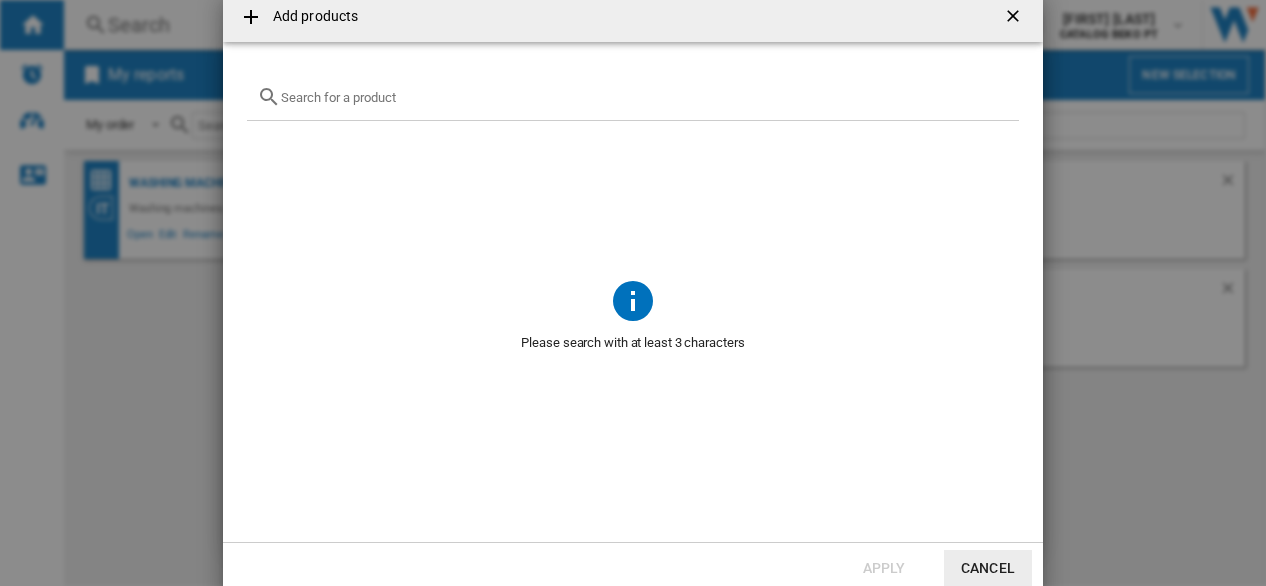 click 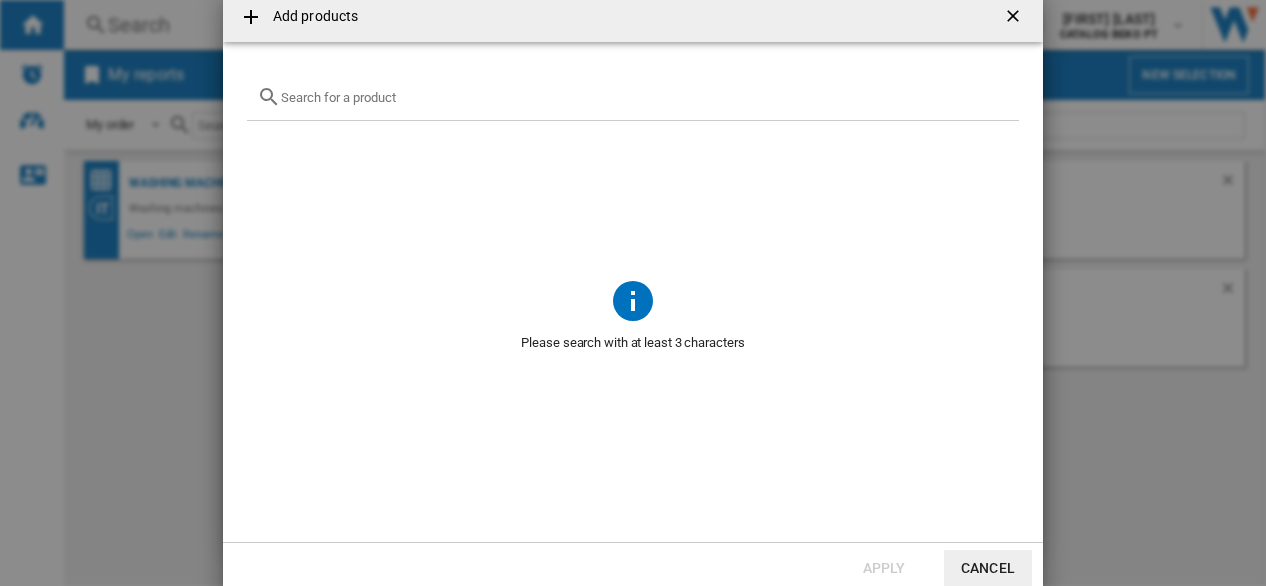 paste on "BDFN26420XQ" 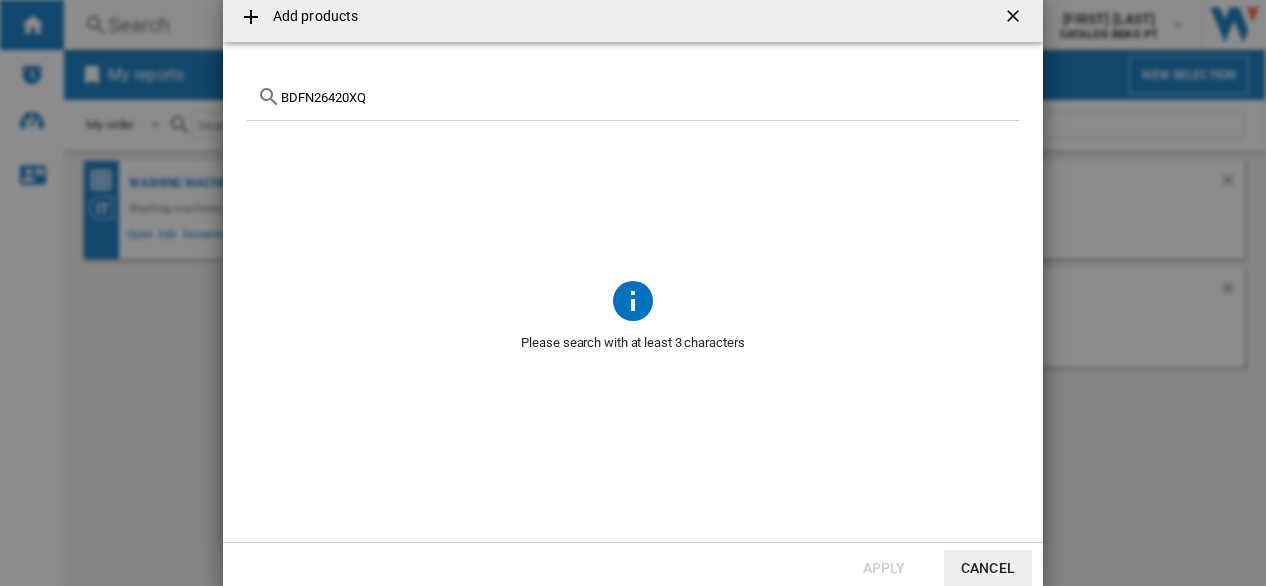 type on "BDFN26420XQ" 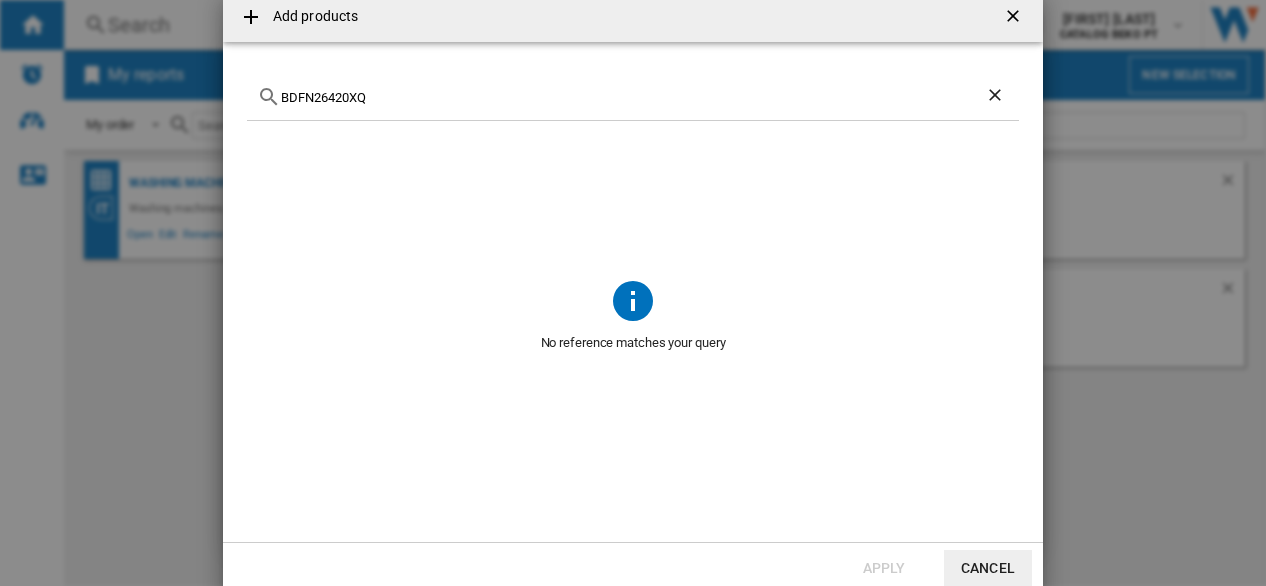 click 